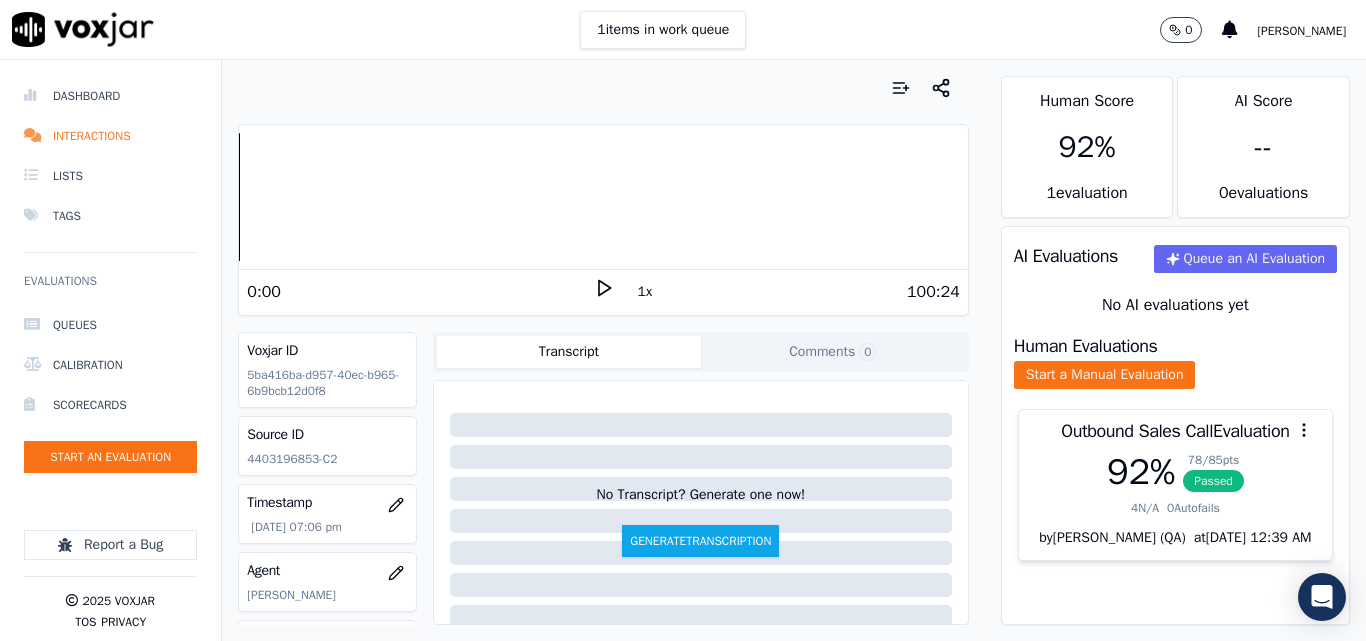 scroll, scrollTop: 0, scrollLeft: 0, axis: both 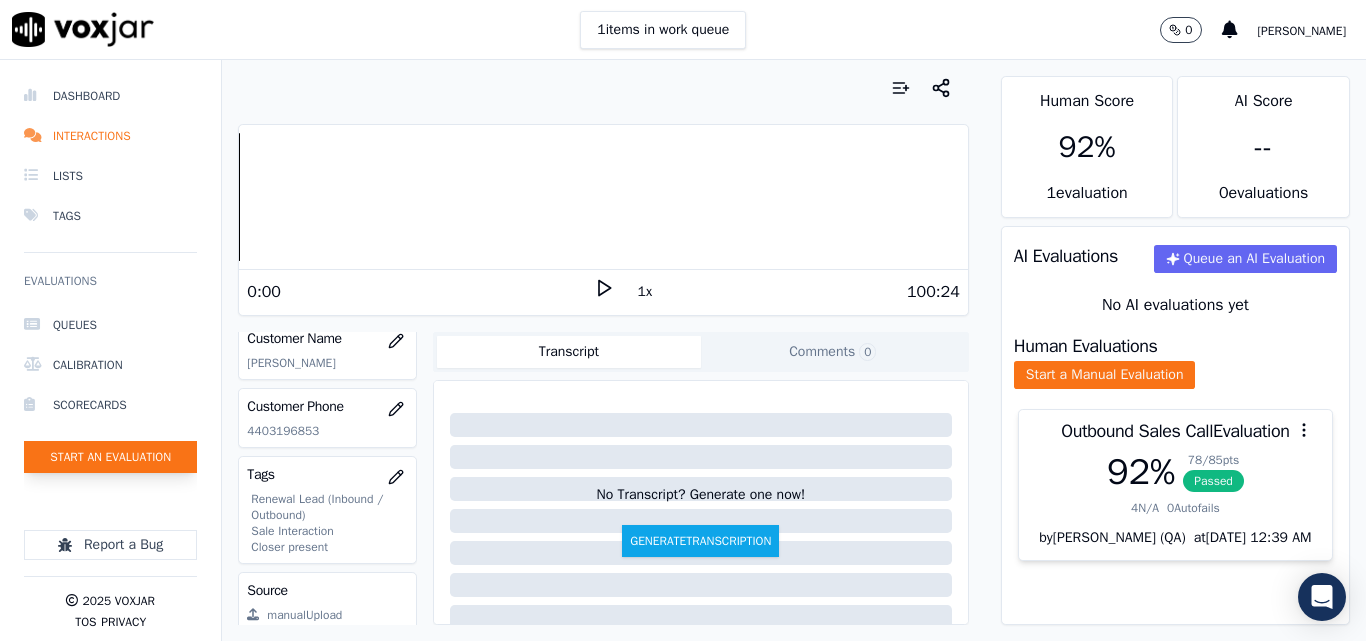 click on "Start an Evaluation" 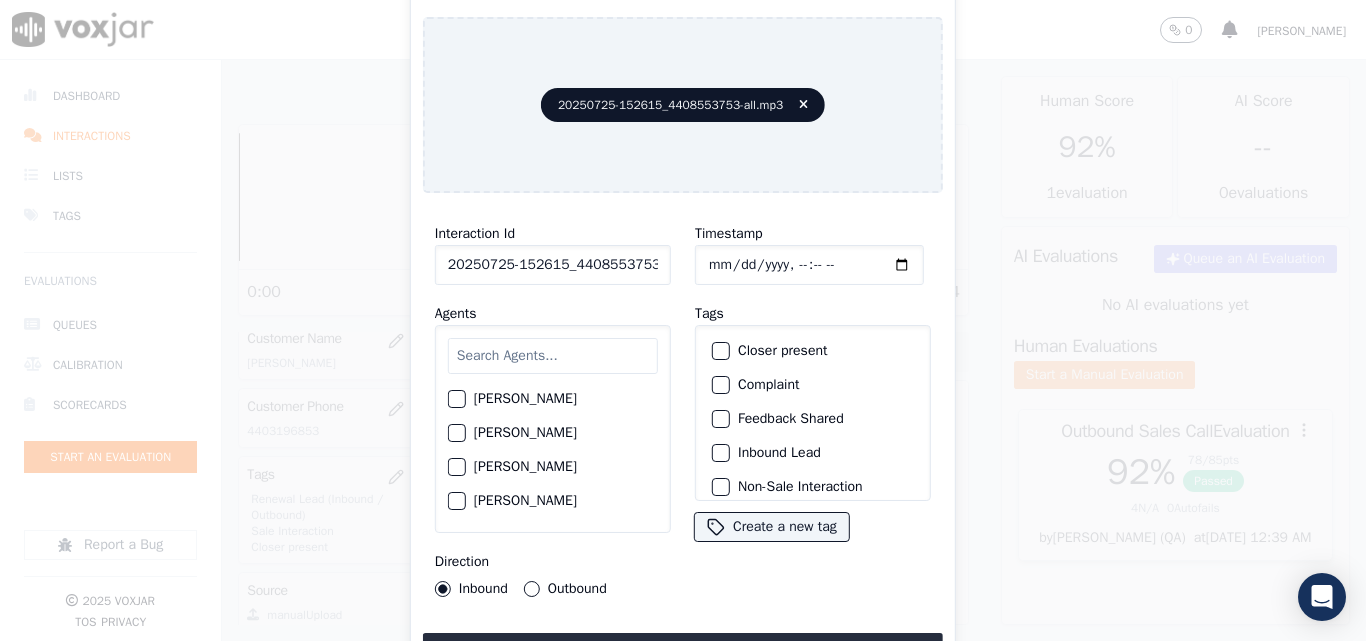 scroll, scrollTop: 0, scrollLeft: 40, axis: horizontal 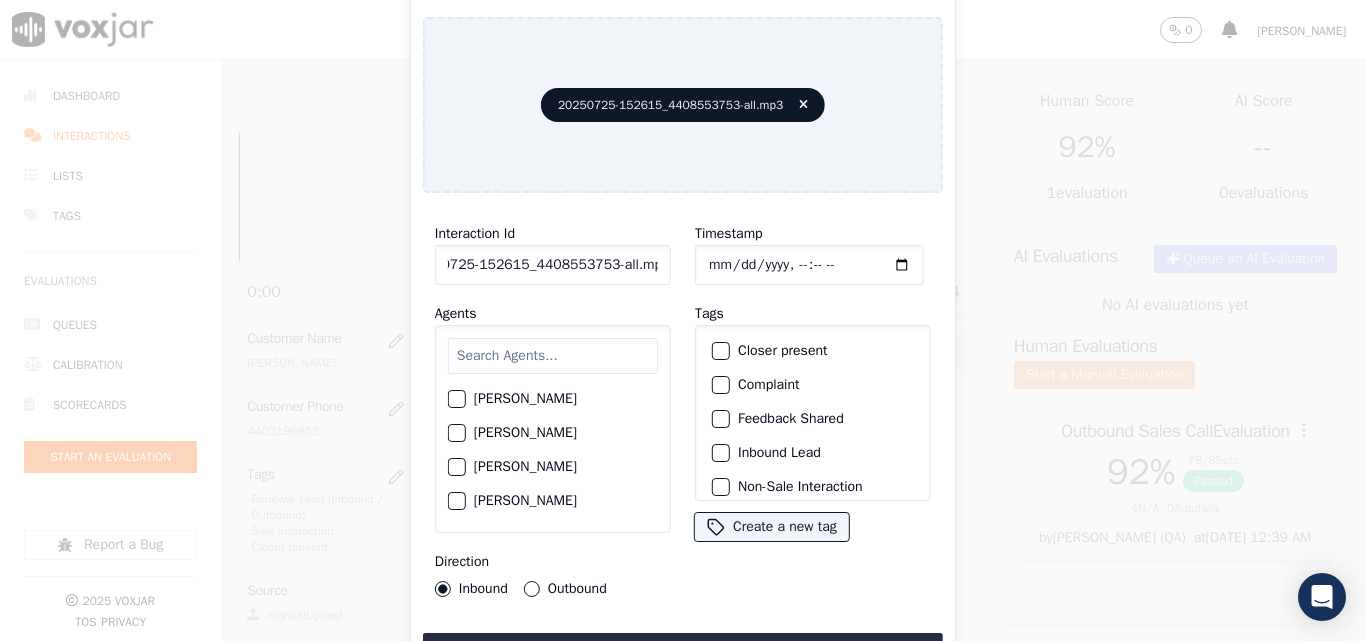 drag, startPoint x: 639, startPoint y: 259, endPoint x: 721, endPoint y: 267, distance: 82.38932 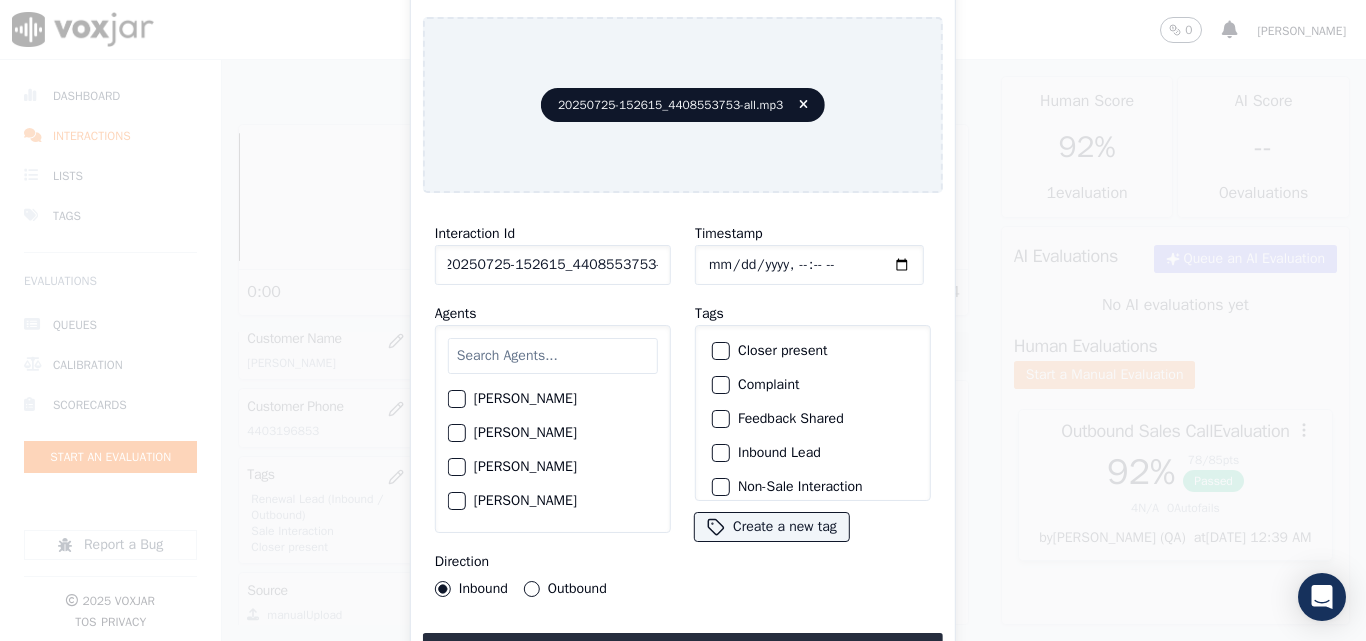 scroll, scrollTop: 0, scrollLeft: 11, axis: horizontal 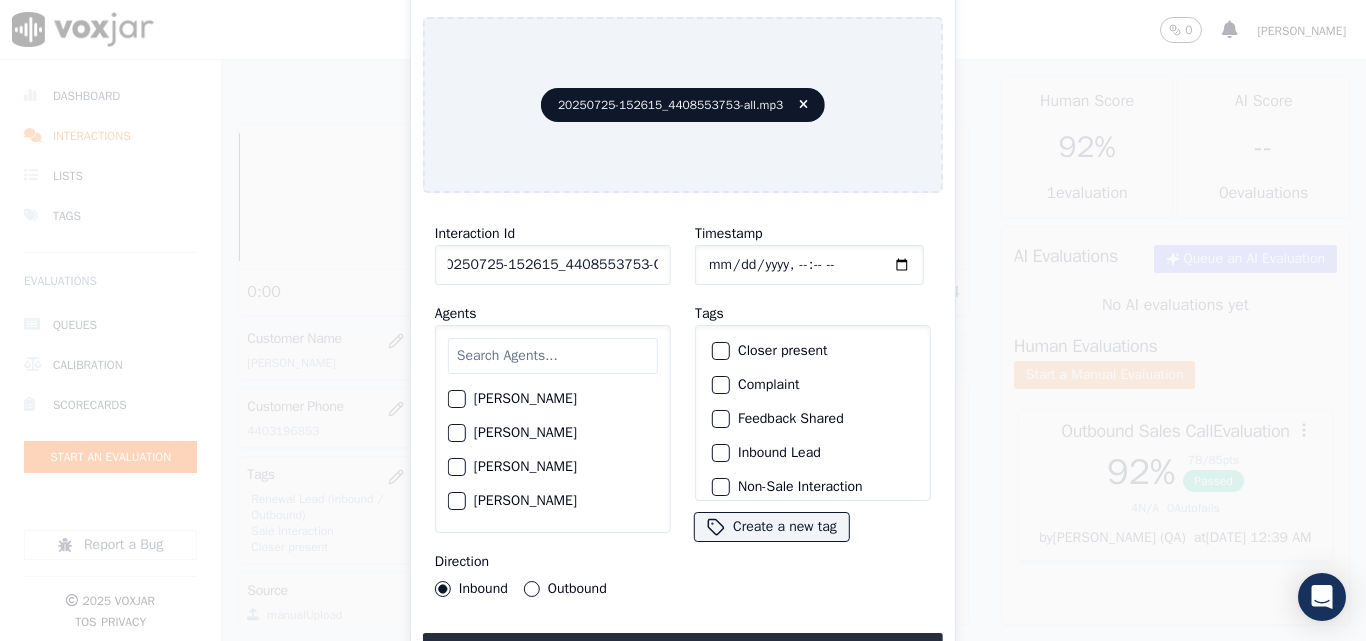type on "20250725-152615_4408553753-C1" 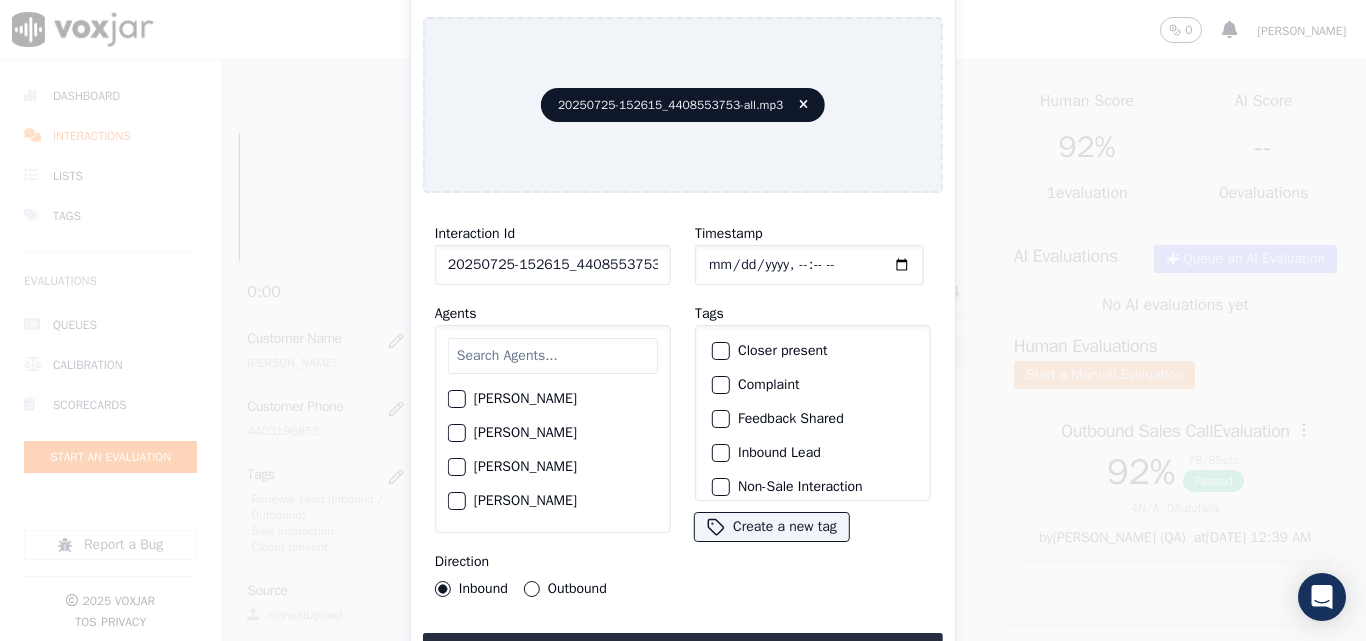 type on "[DATE]T20:18" 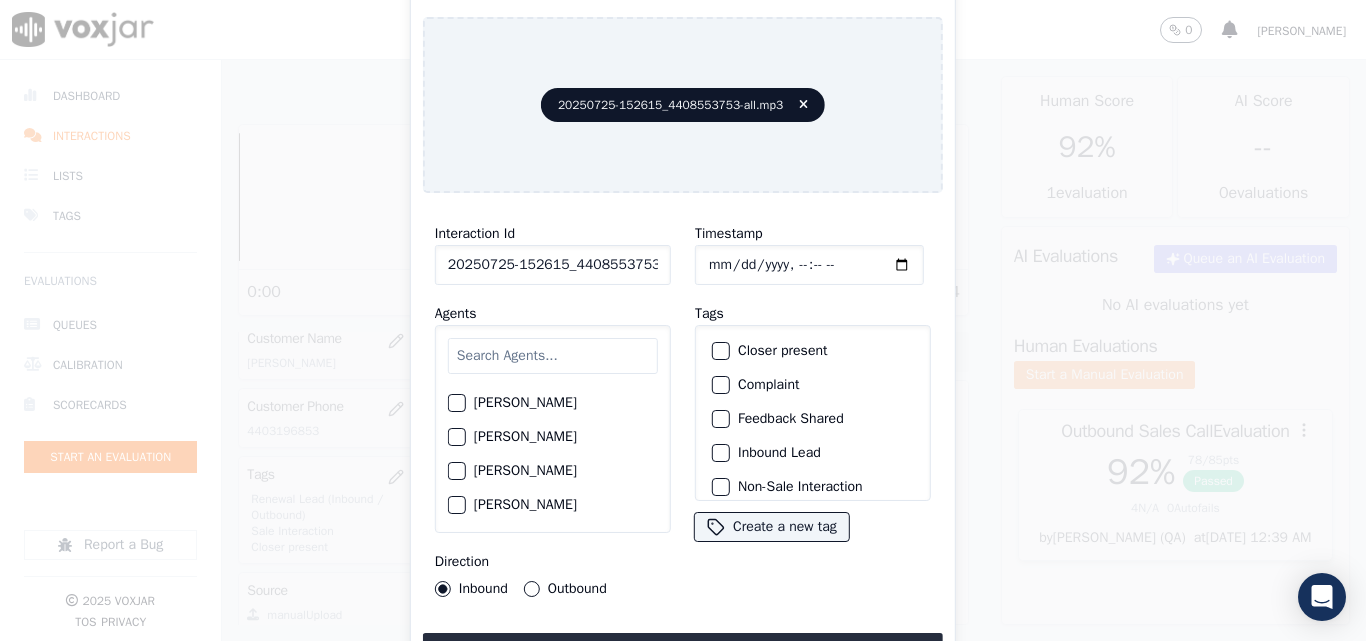 scroll, scrollTop: 300, scrollLeft: 0, axis: vertical 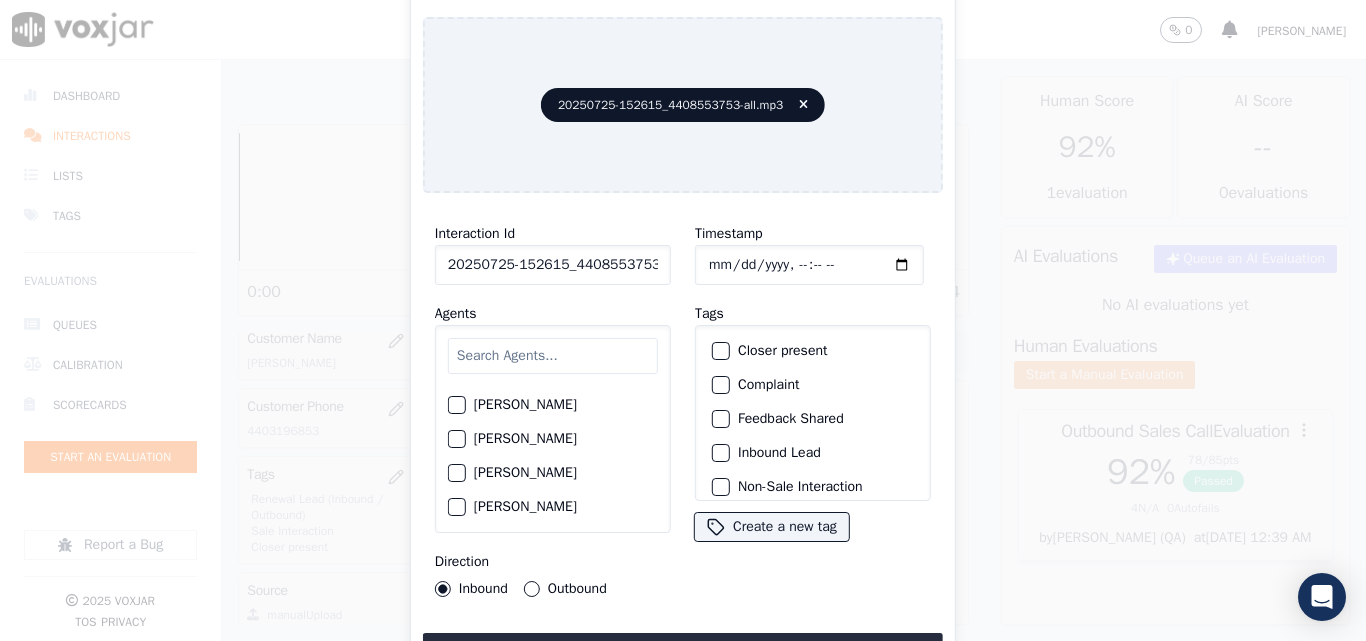 click on "[PERSON_NAME]" 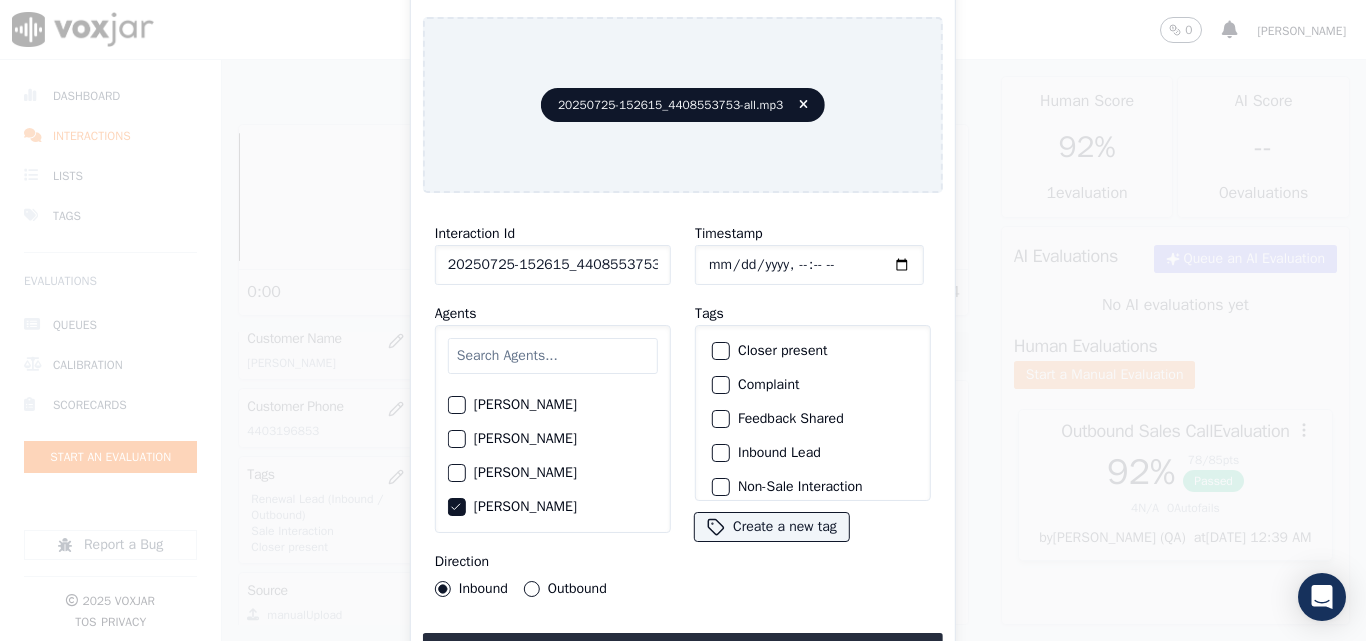 click on "Outbound" at bounding box center (532, 589) 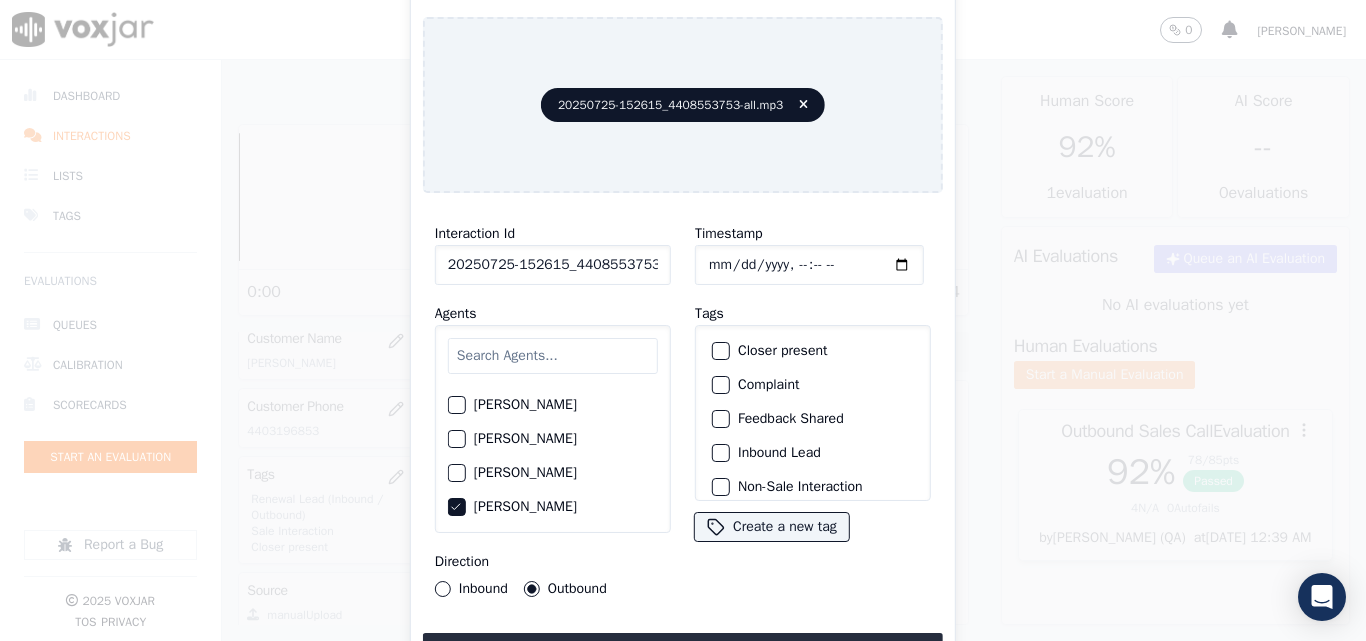 drag, startPoint x: 716, startPoint y: 343, endPoint x: 725, endPoint y: 467, distance: 124.32619 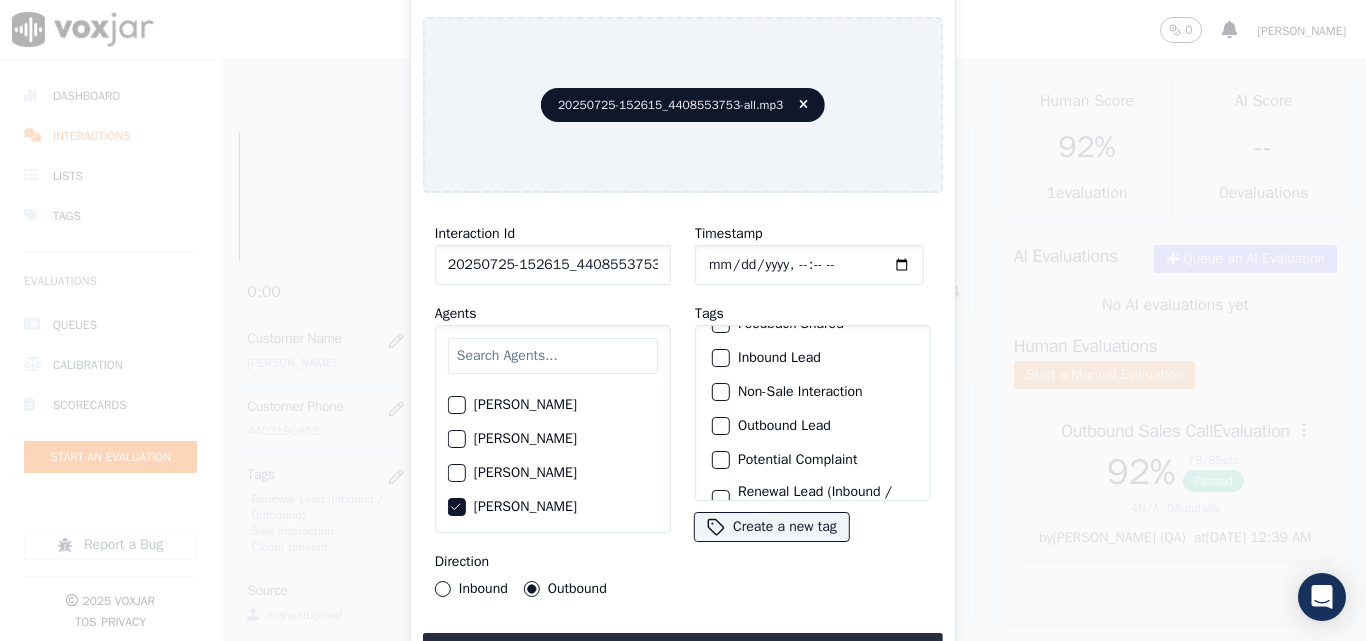 scroll, scrollTop: 173, scrollLeft: 0, axis: vertical 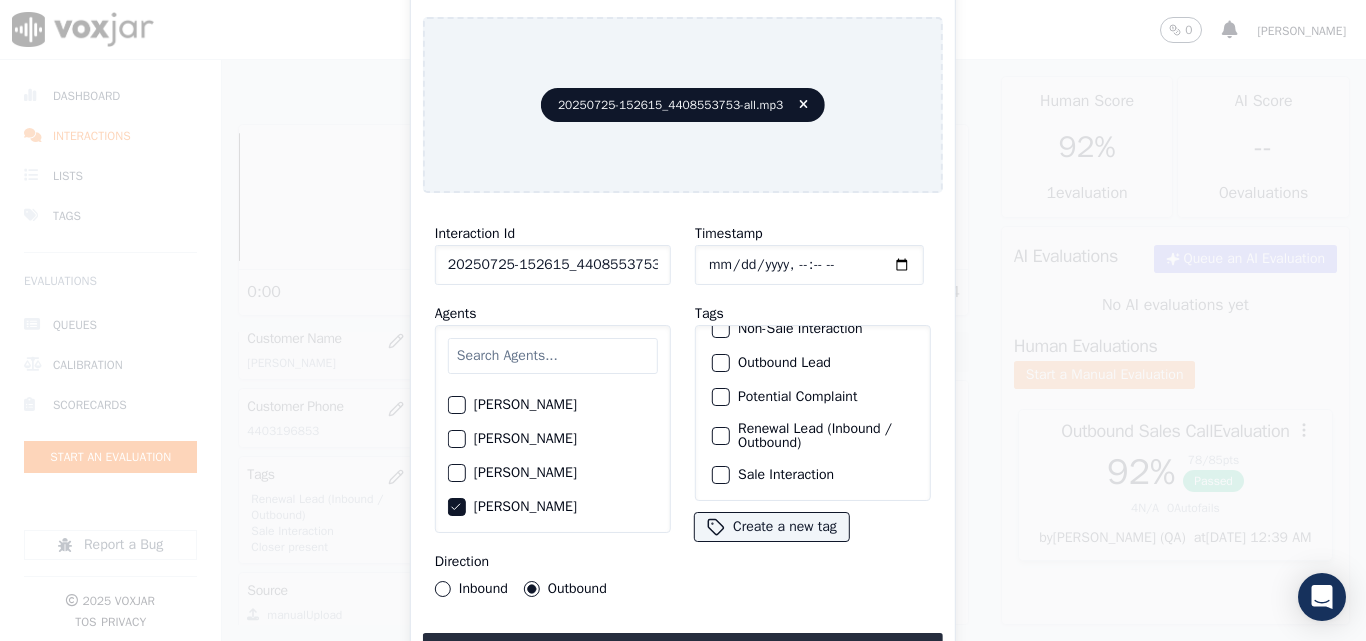 click at bounding box center (720, 436) 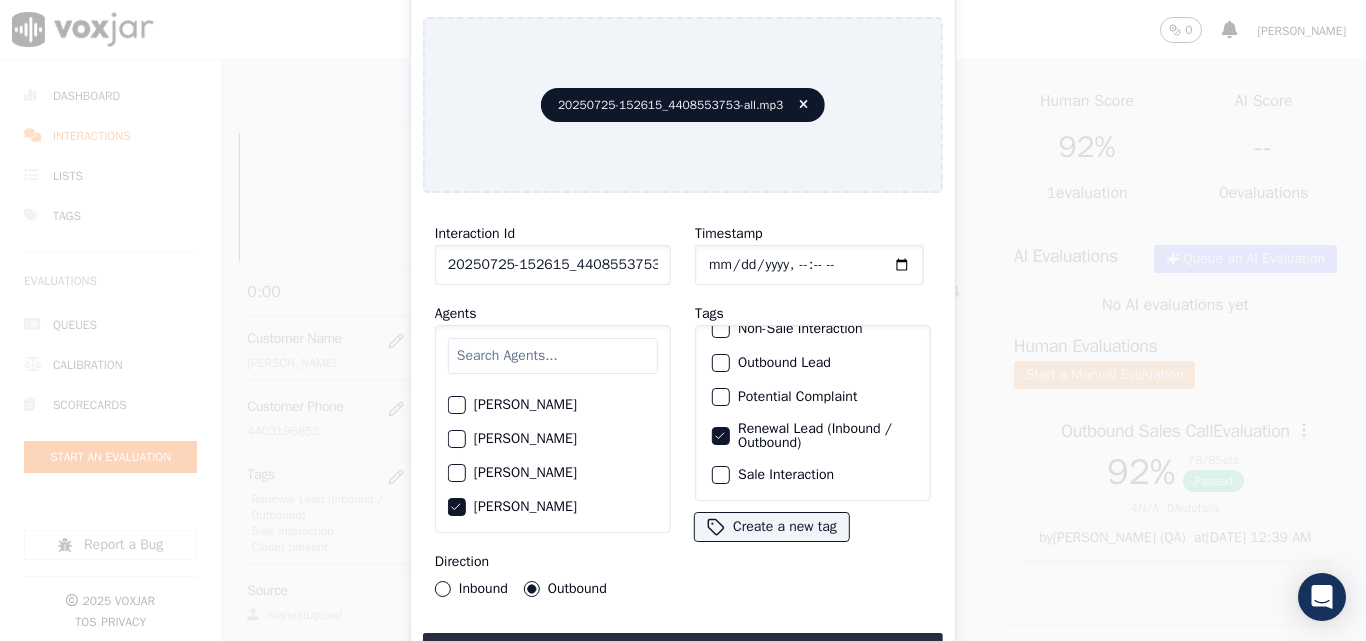 click on "Sale Interaction" at bounding box center [721, 475] 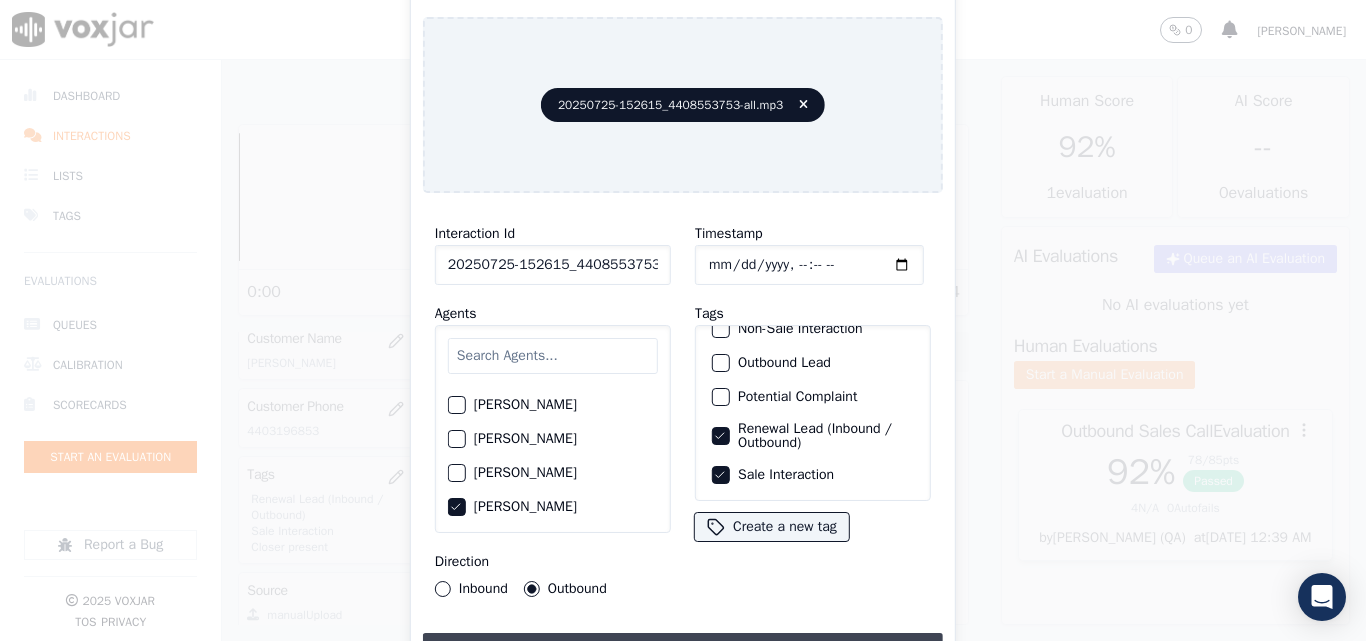 click on "Upload interaction to start evaluation" at bounding box center [683, 651] 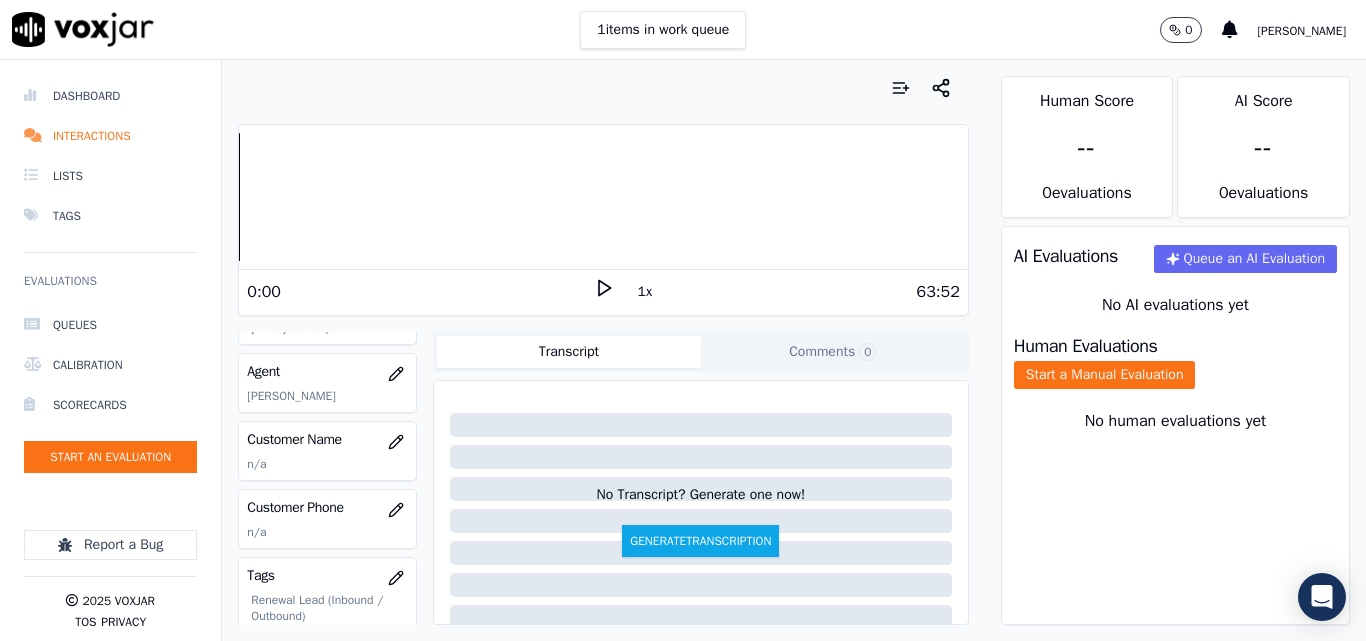scroll, scrollTop: 200, scrollLeft: 0, axis: vertical 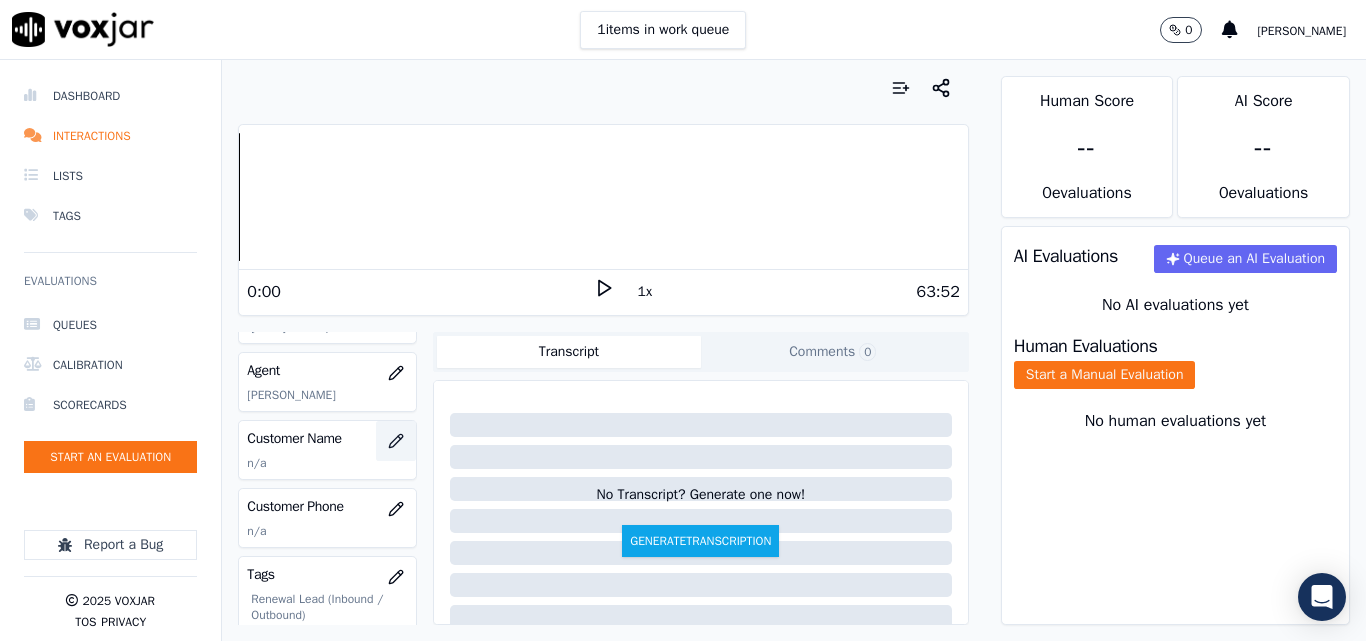 click 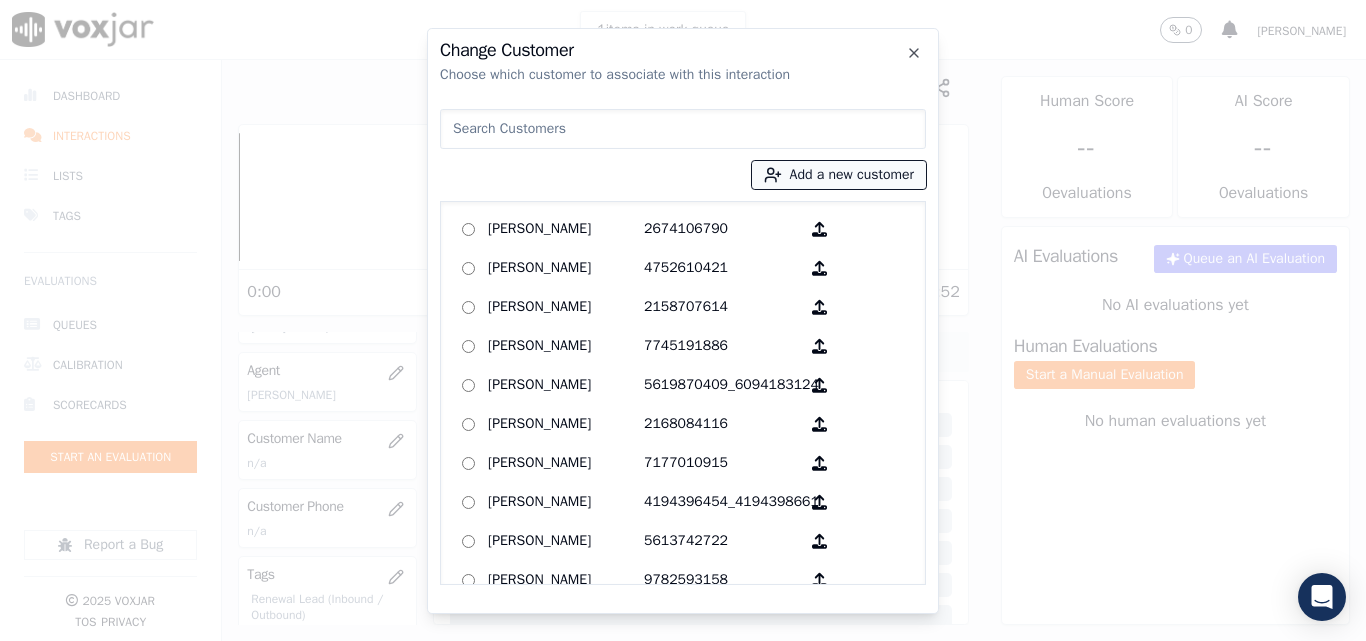 click 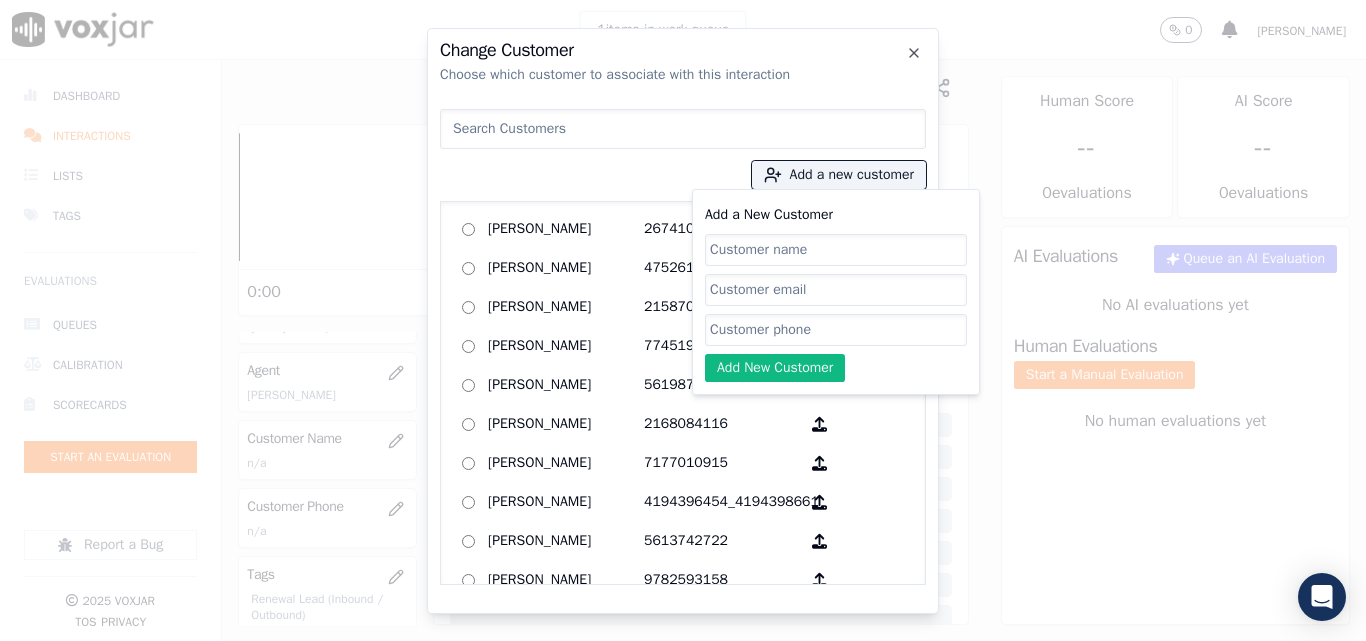 click on "Add a New Customer" 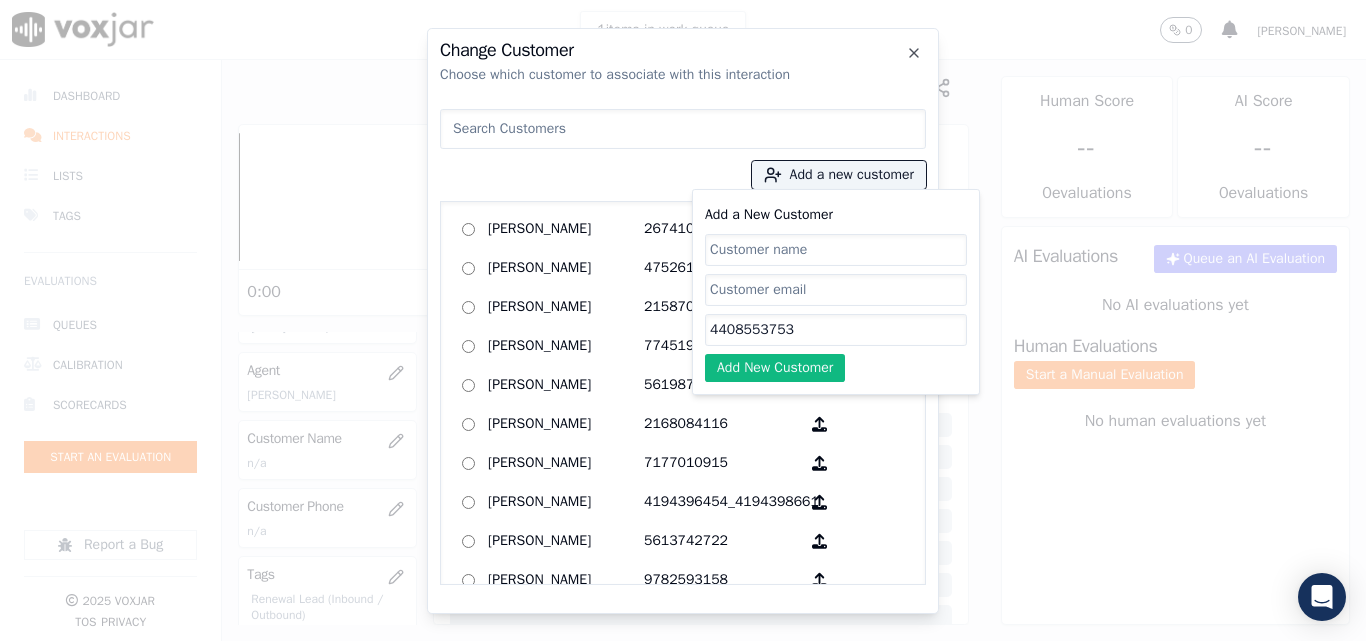 click on "Add a New Customer" 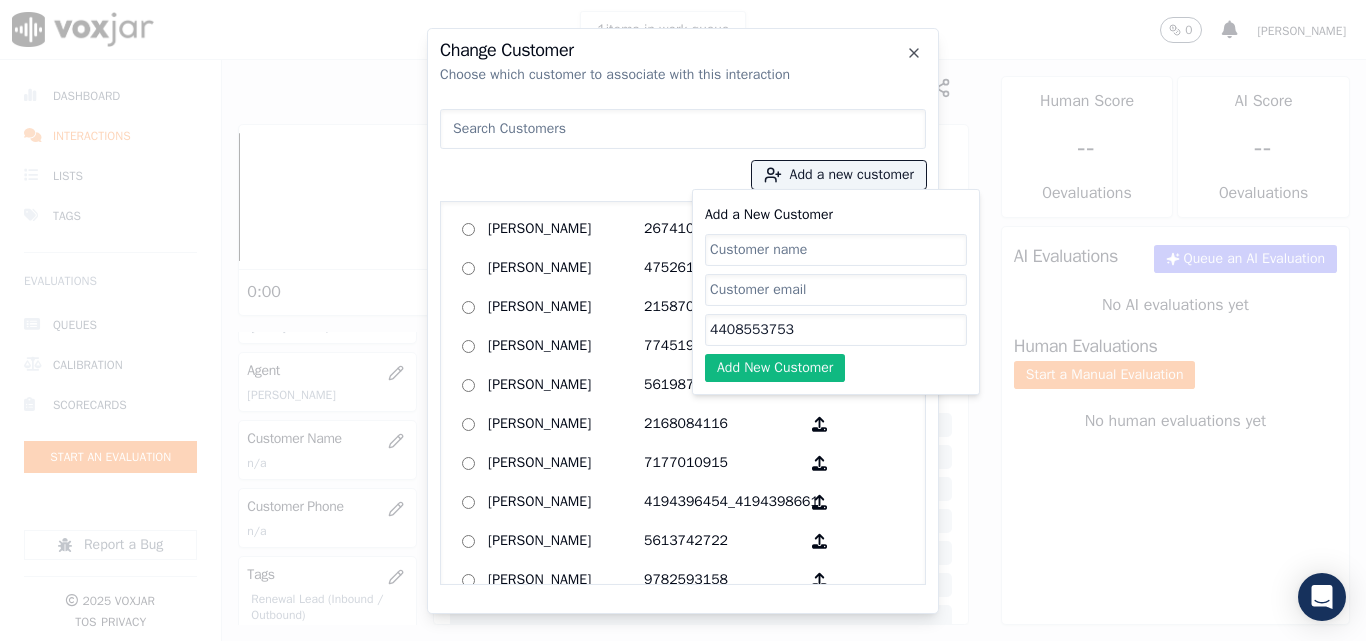 click on "4408553753" 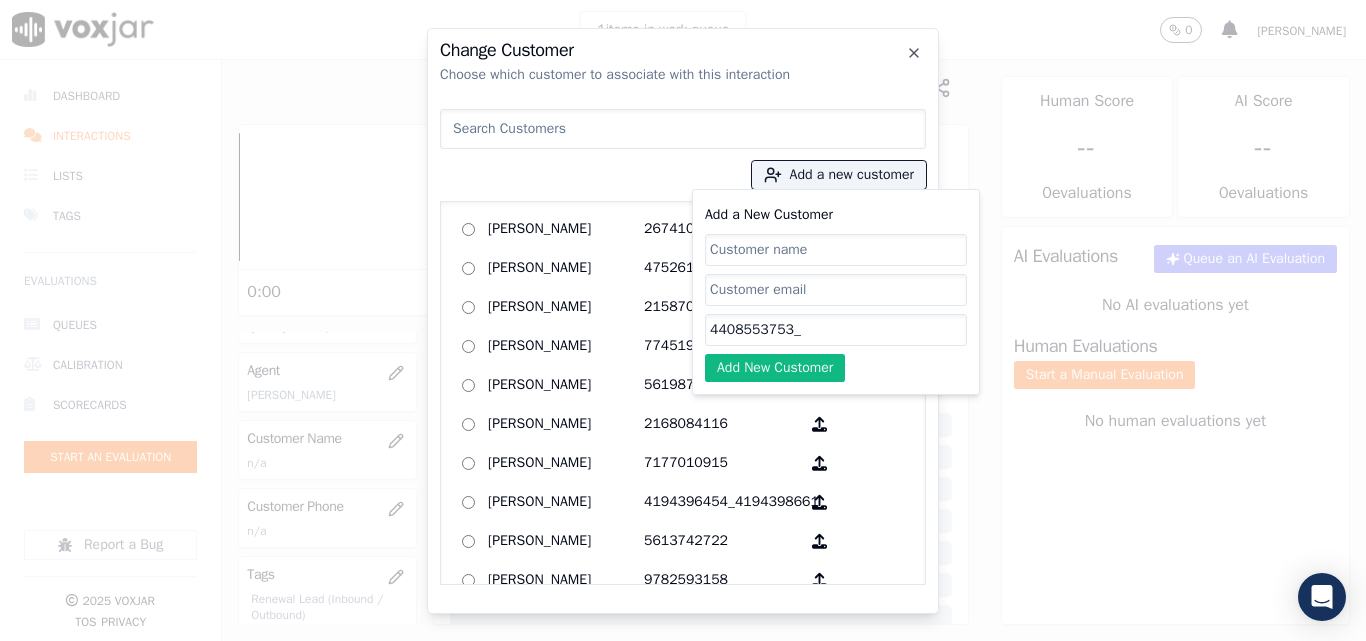 paste on "4405532169" 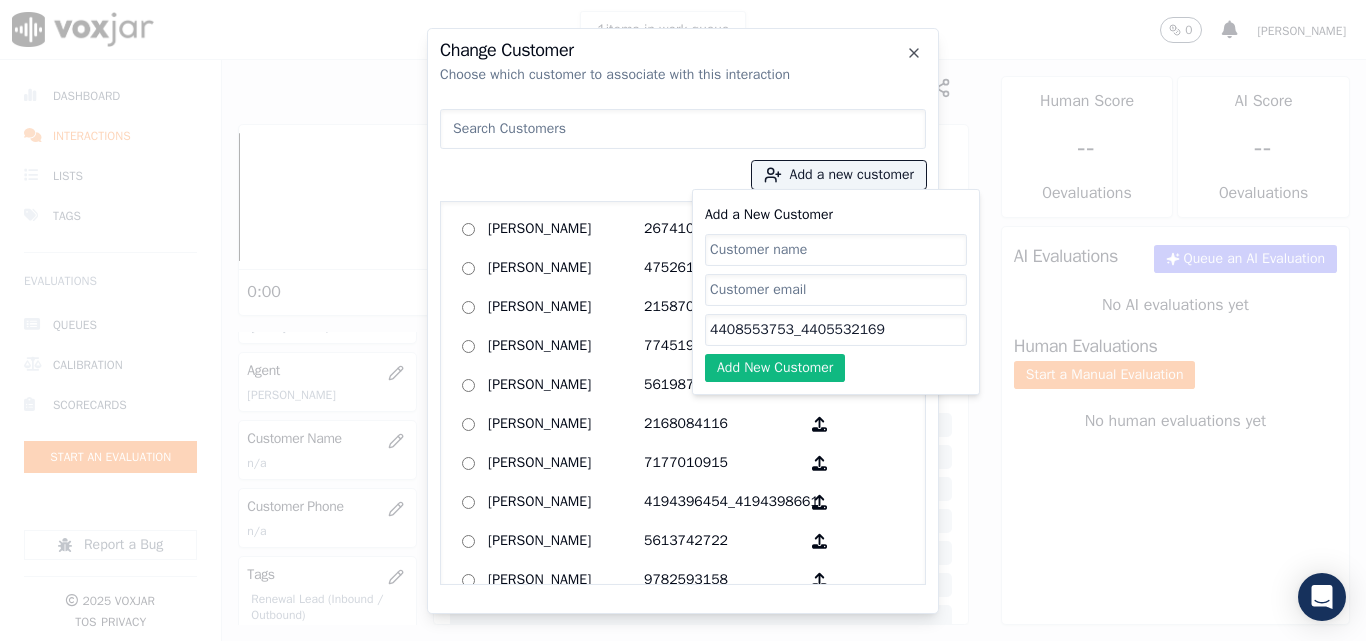 type on "4408553753_4405532169" 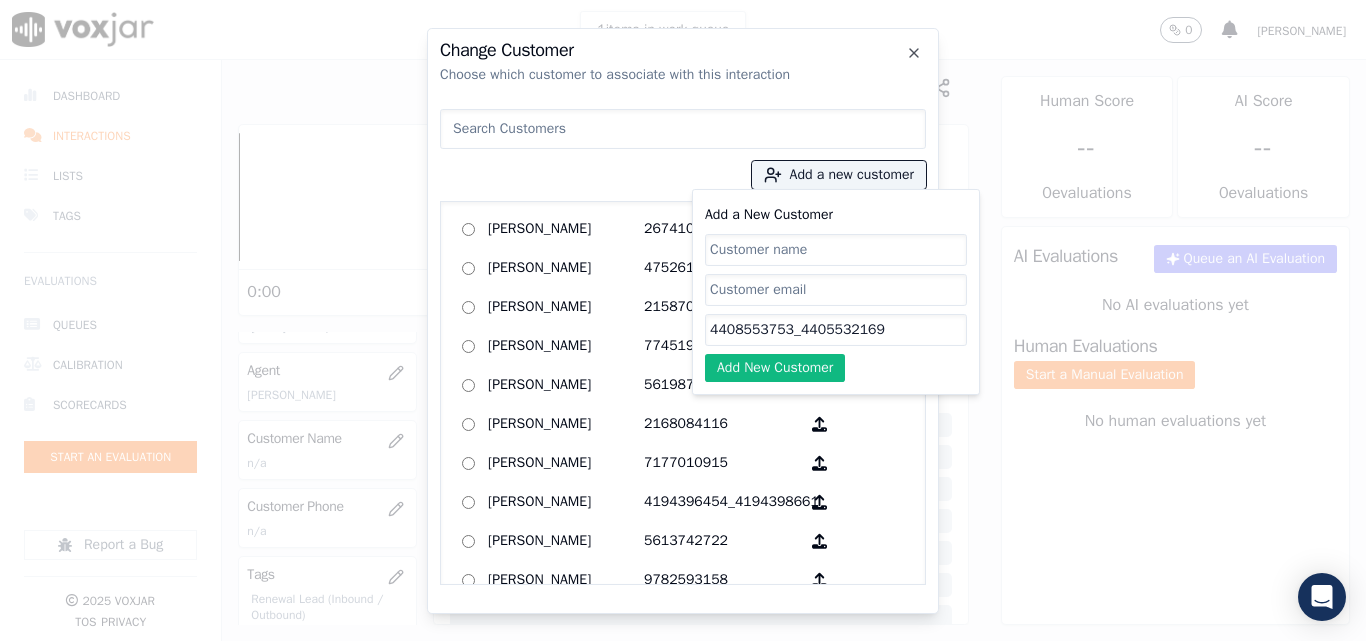 click on "Add a New Customer" 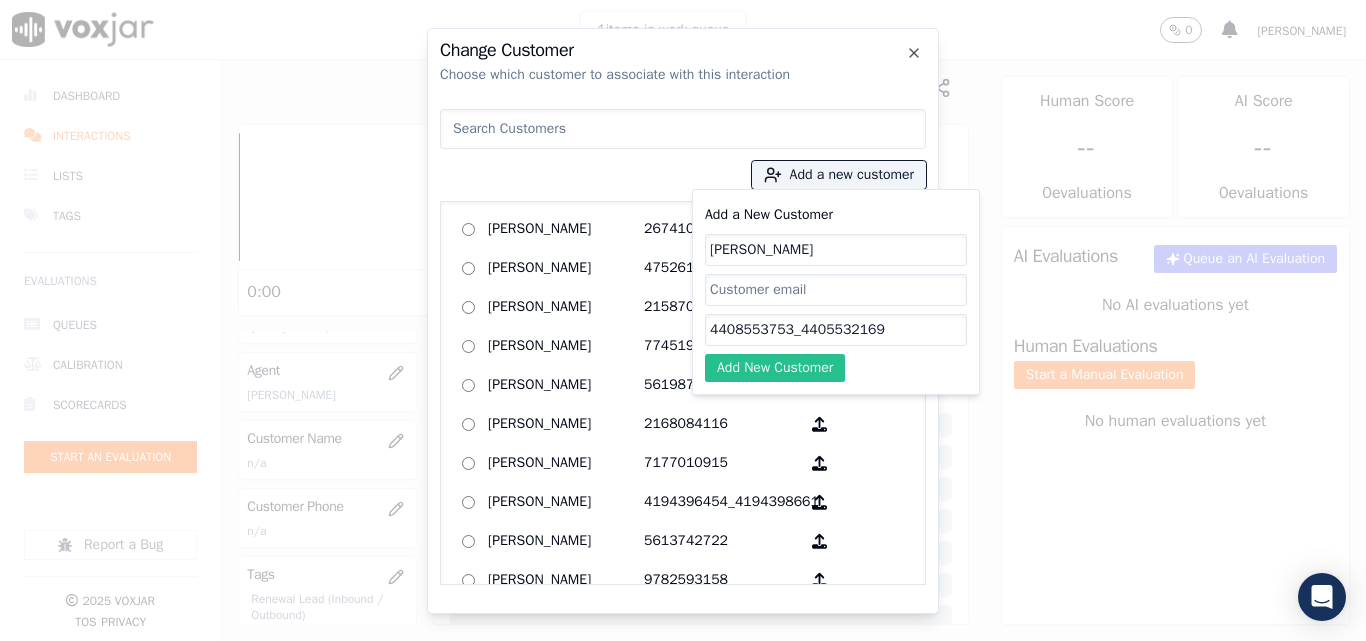 type on "[PERSON_NAME]" 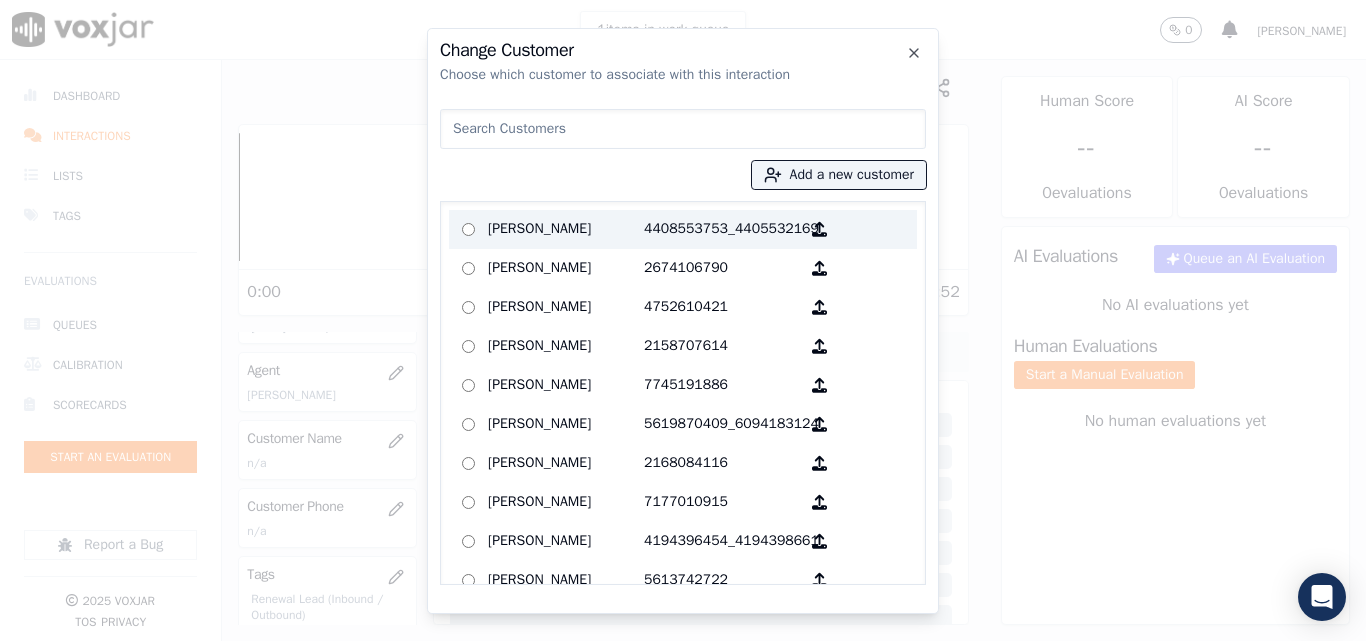 click on "[PERSON_NAME]" at bounding box center [566, 229] 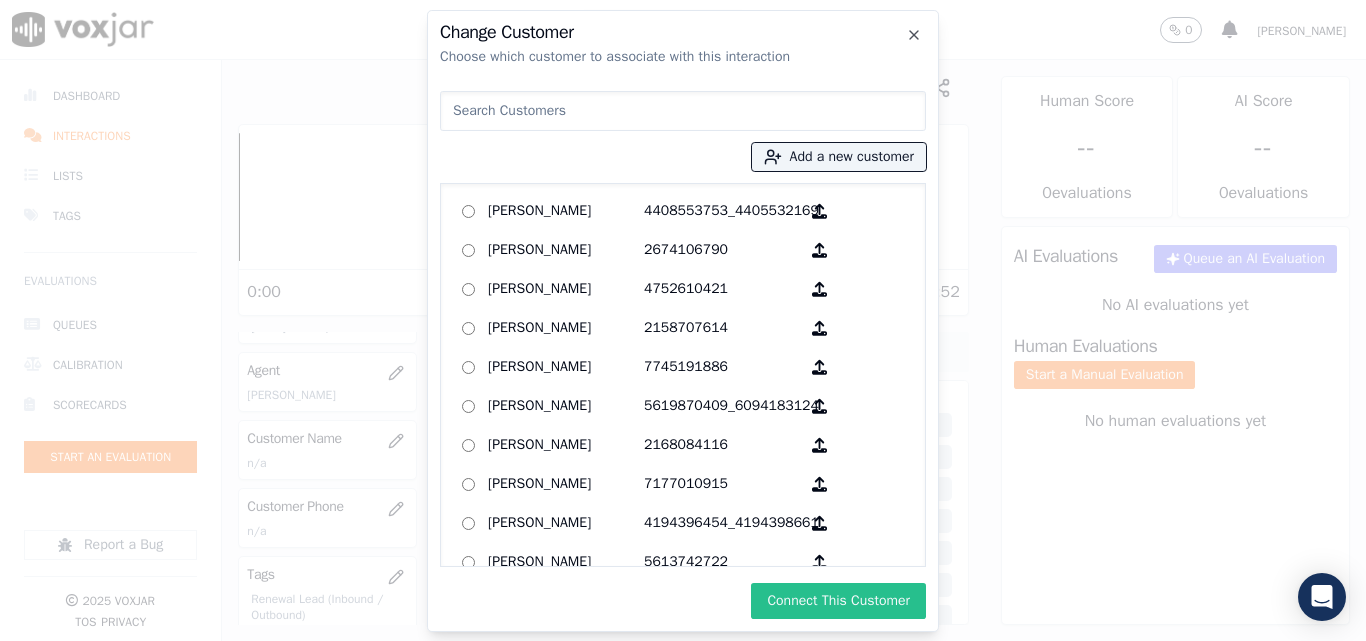 click on "Connect This Customer" at bounding box center (838, 601) 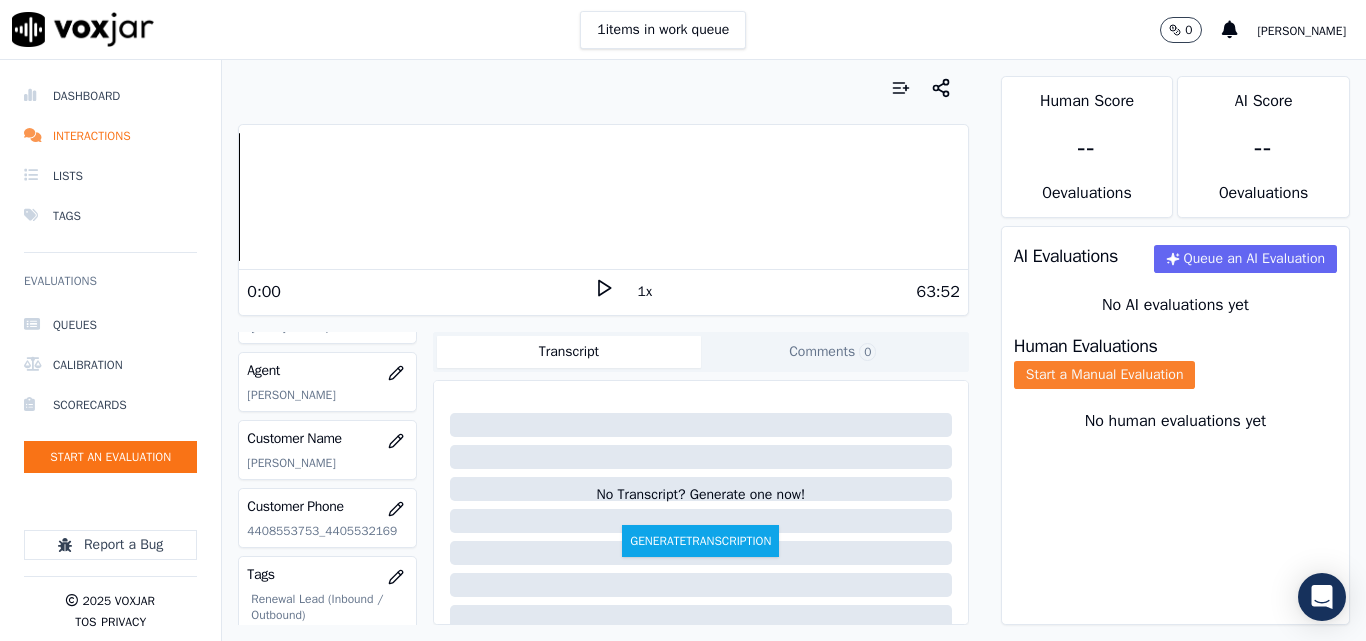 click on "Start a Manual Evaluation" 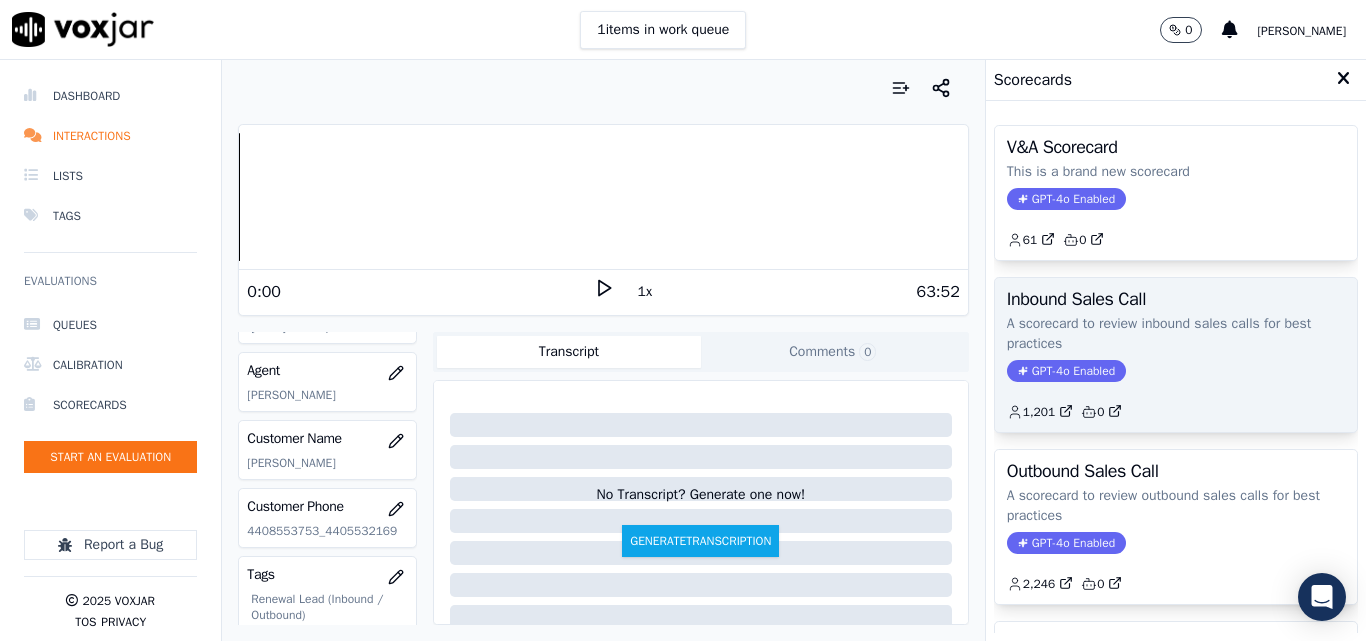 scroll, scrollTop: 100, scrollLeft: 0, axis: vertical 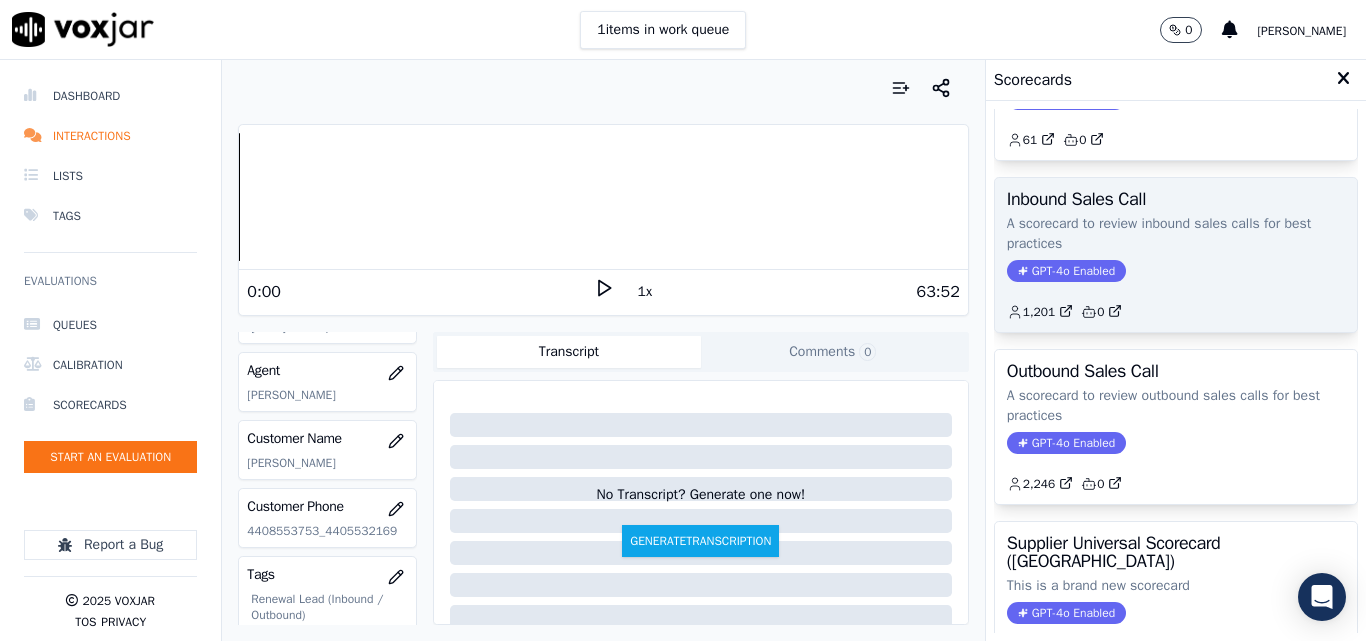 click on "Inbound Sales Call   A scorecard to review inbound sales calls for best practices     GPT-4o Enabled       1,201         0" at bounding box center (1176, 255) 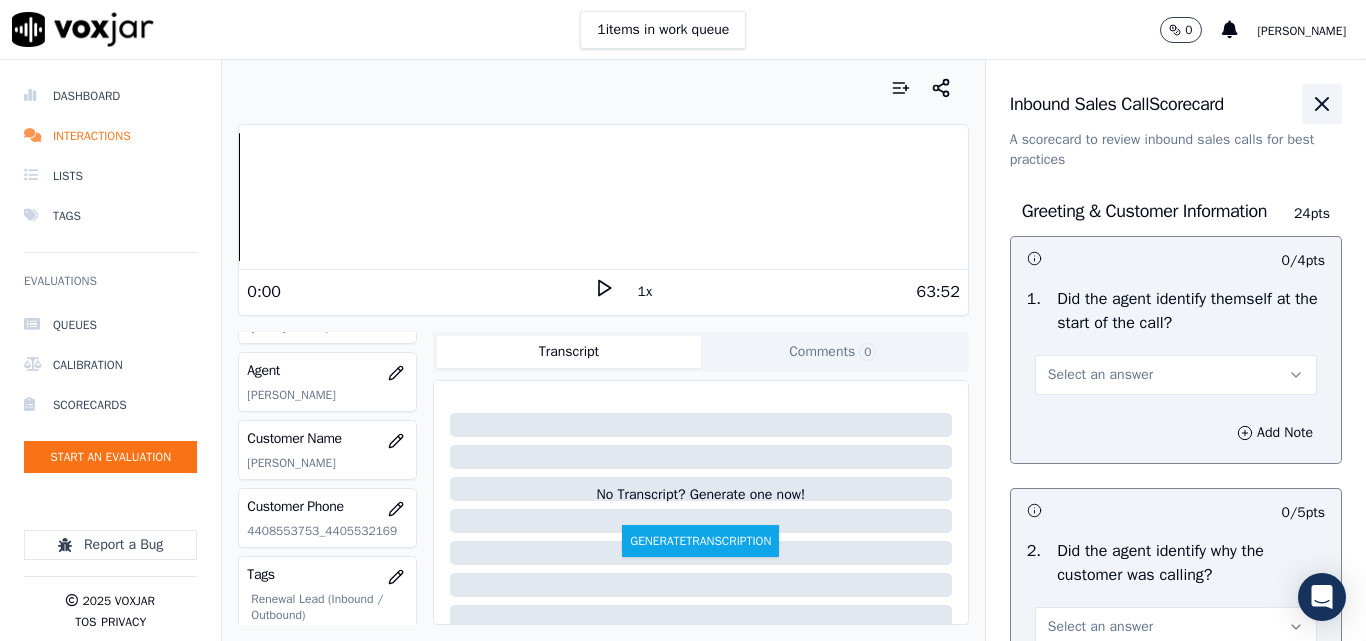 click 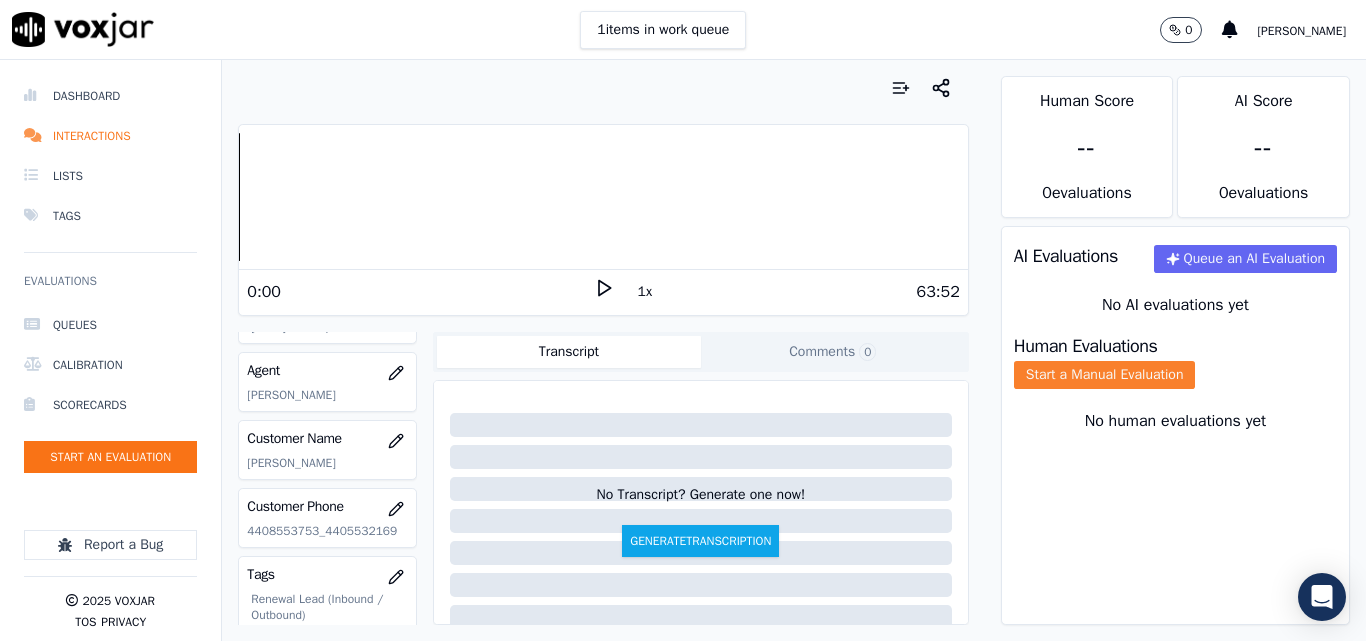 click on "Start a Manual Evaluation" 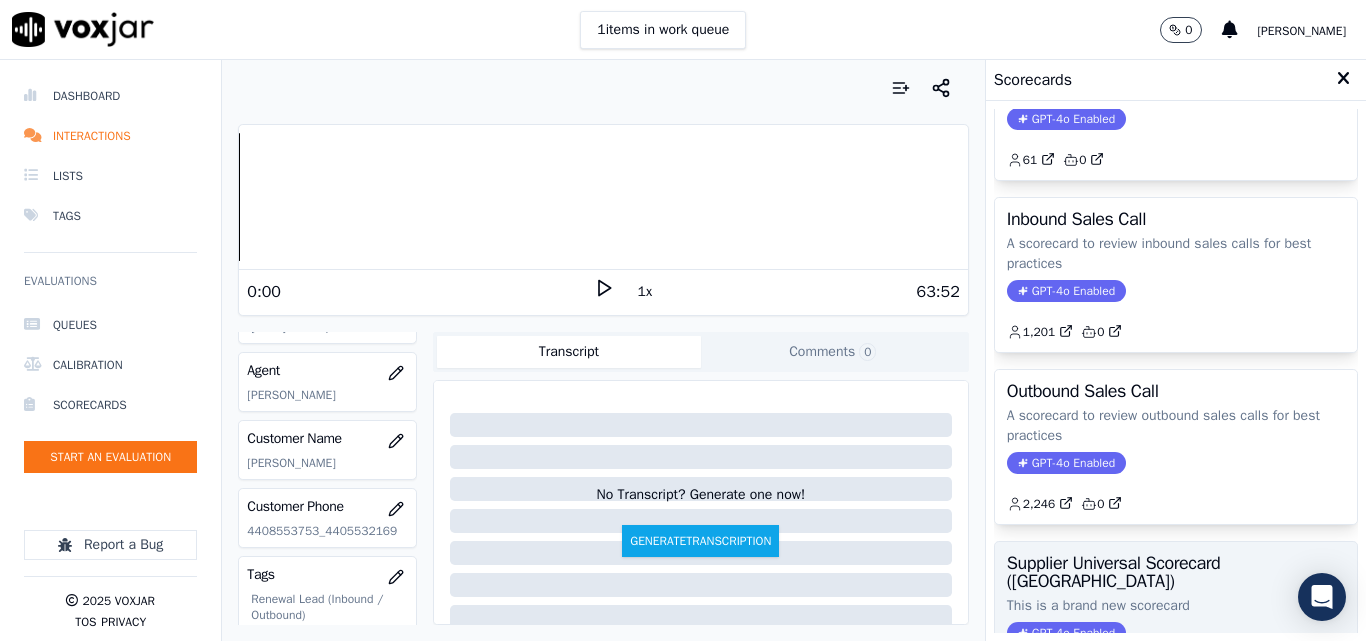 scroll, scrollTop: 200, scrollLeft: 0, axis: vertical 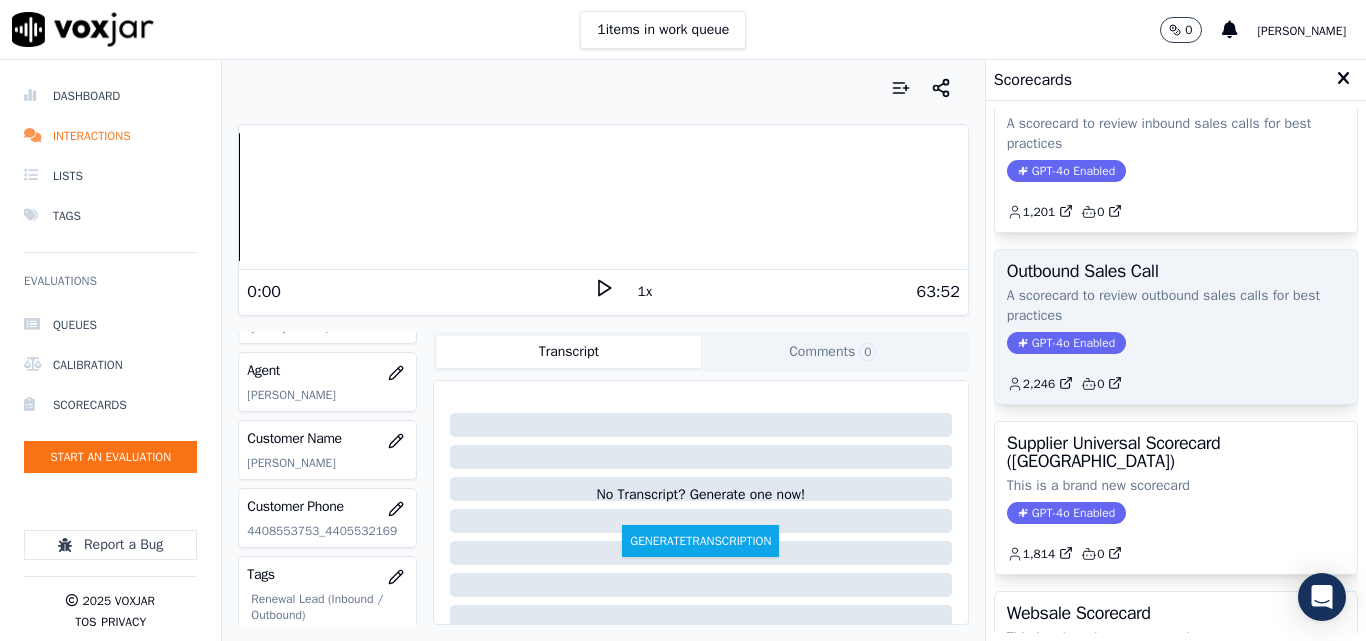 click on "Outbound Sales Call   A scorecard to review outbound sales calls for best practices     GPT-4o Enabled       2,246         0" at bounding box center (1176, 327) 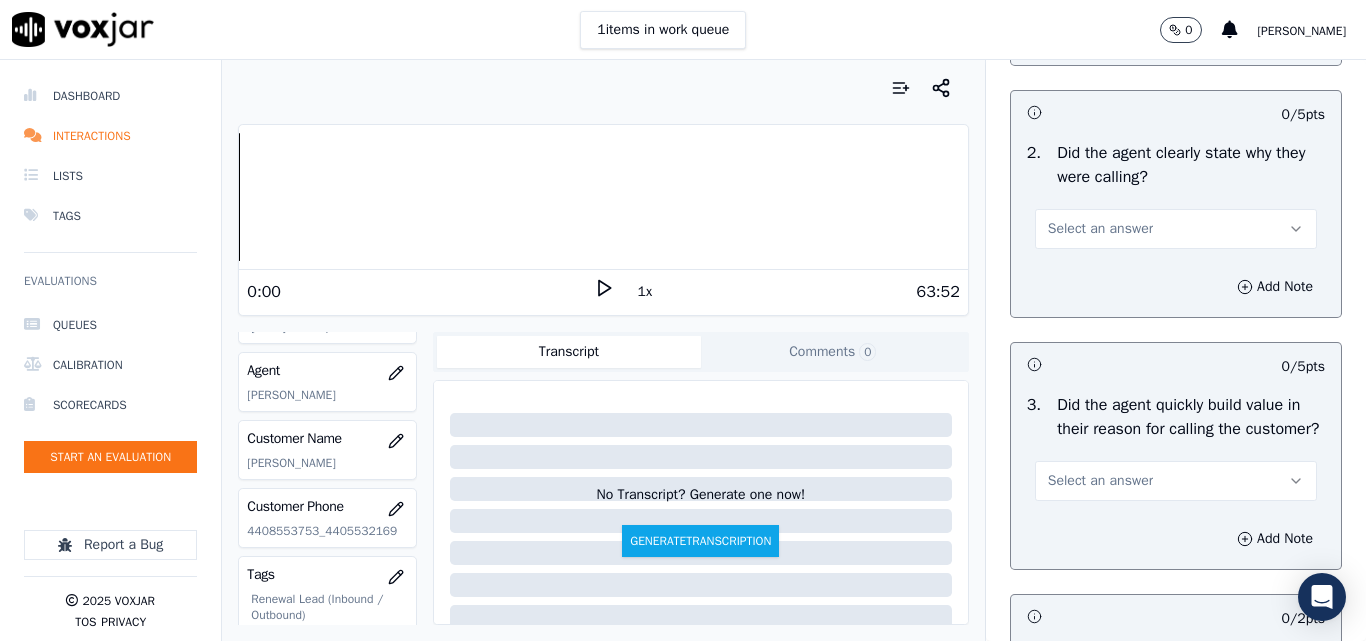 scroll, scrollTop: 169, scrollLeft: 0, axis: vertical 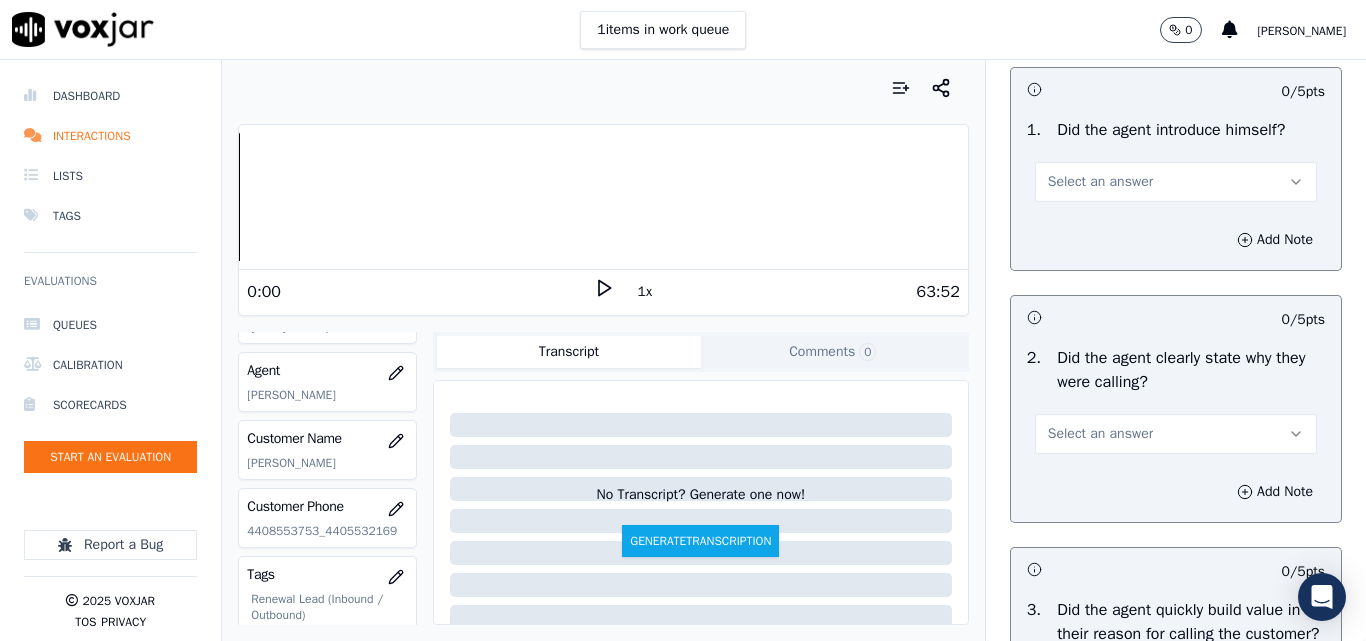 click on "Select an answer" at bounding box center (1100, 182) 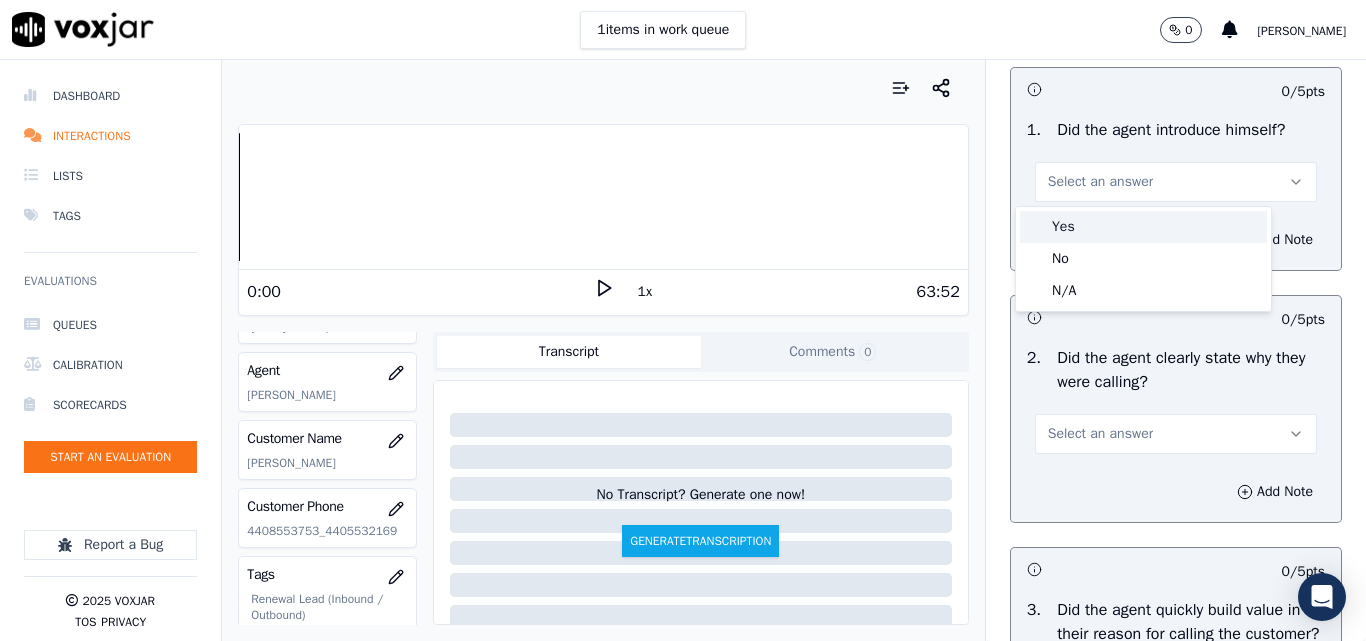 click on "Yes" at bounding box center [1143, 227] 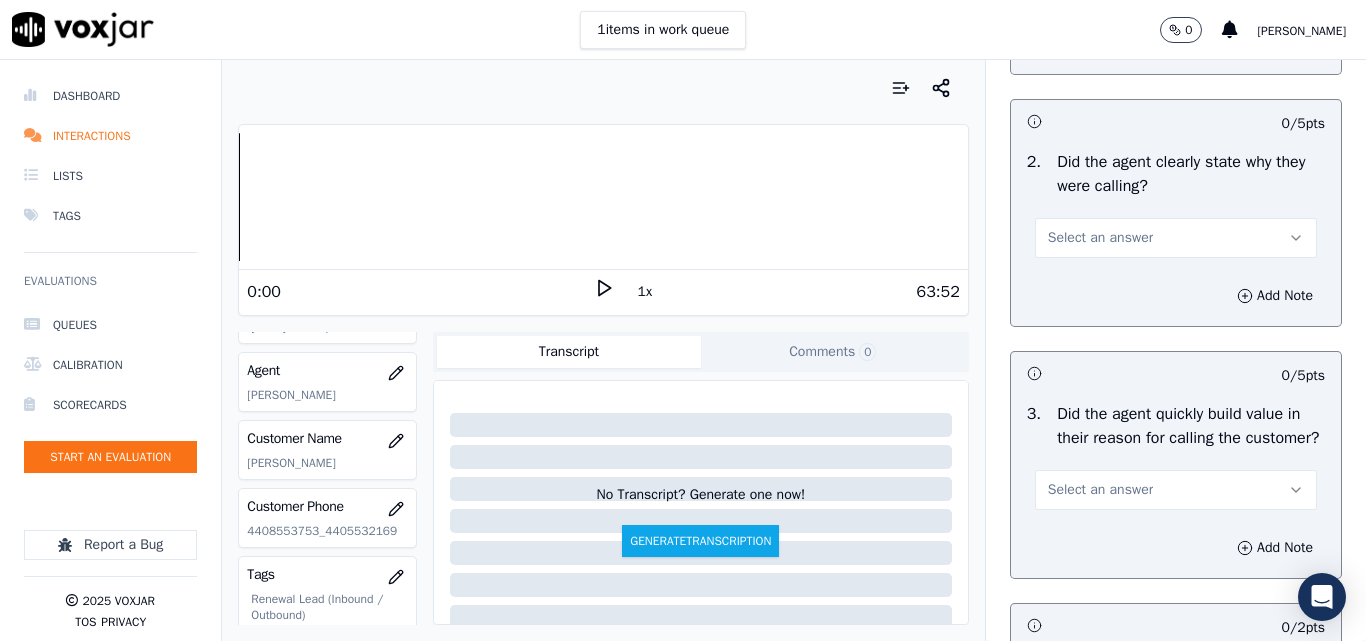 scroll, scrollTop: 369, scrollLeft: 0, axis: vertical 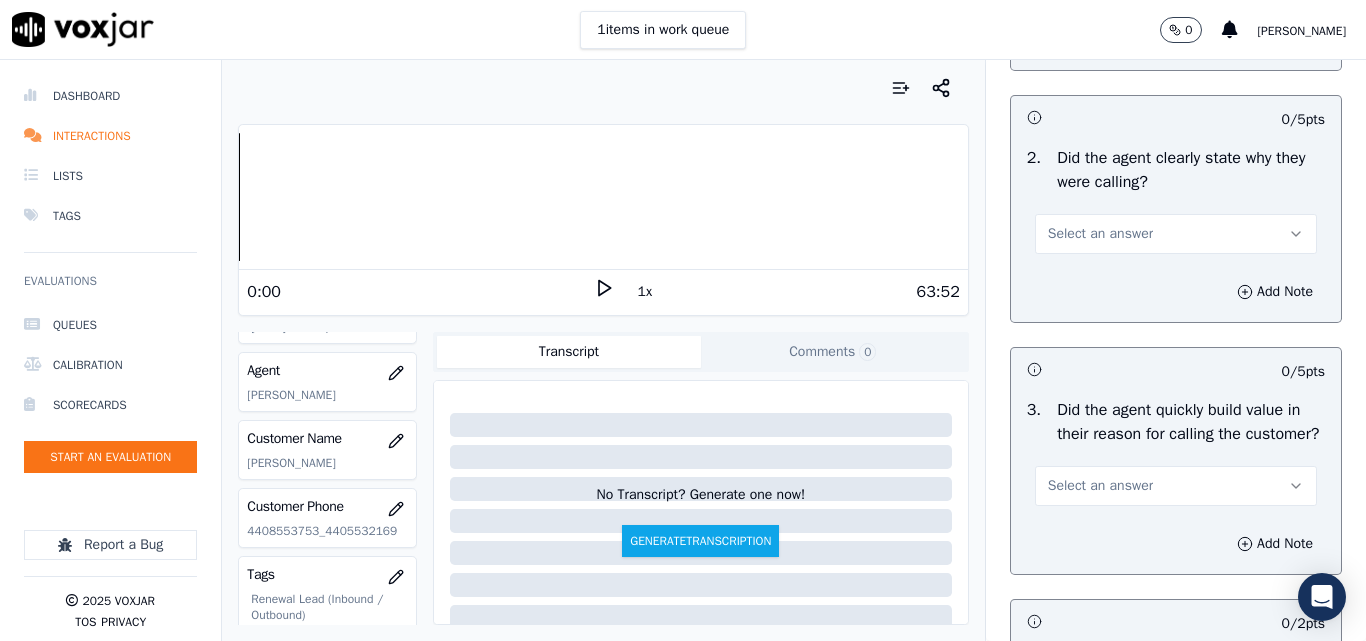 click on "Select an answer" at bounding box center [1176, 234] 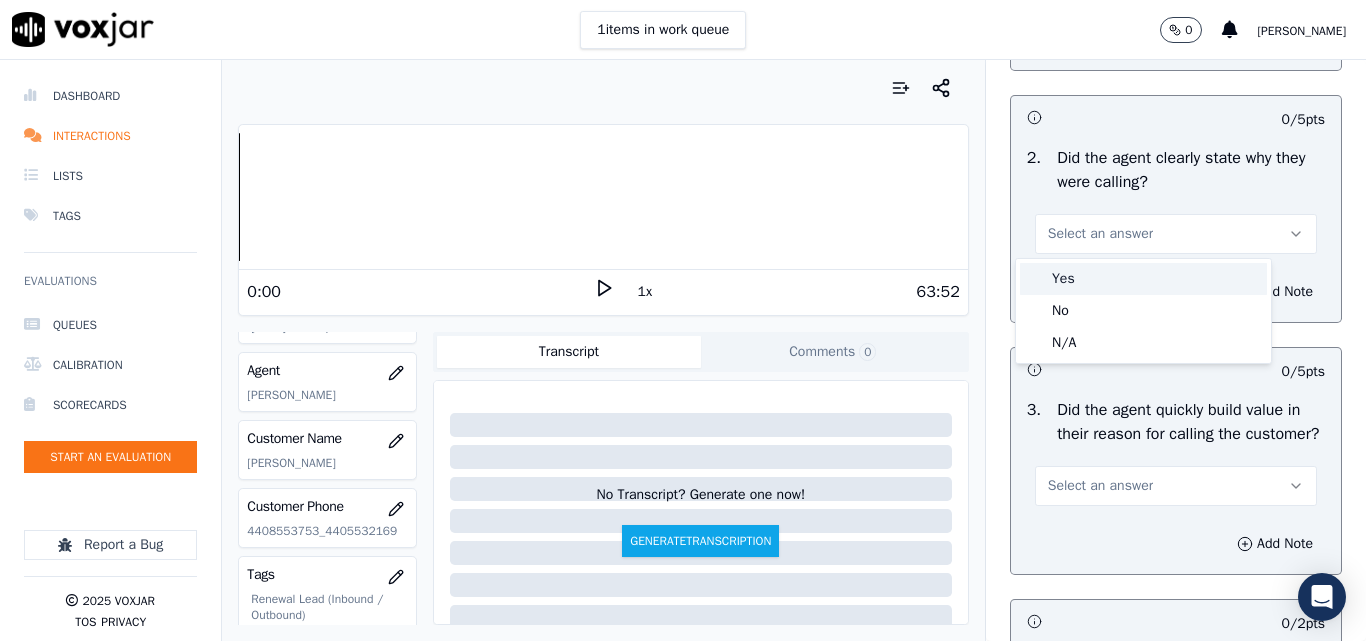 click on "Yes" at bounding box center (1143, 279) 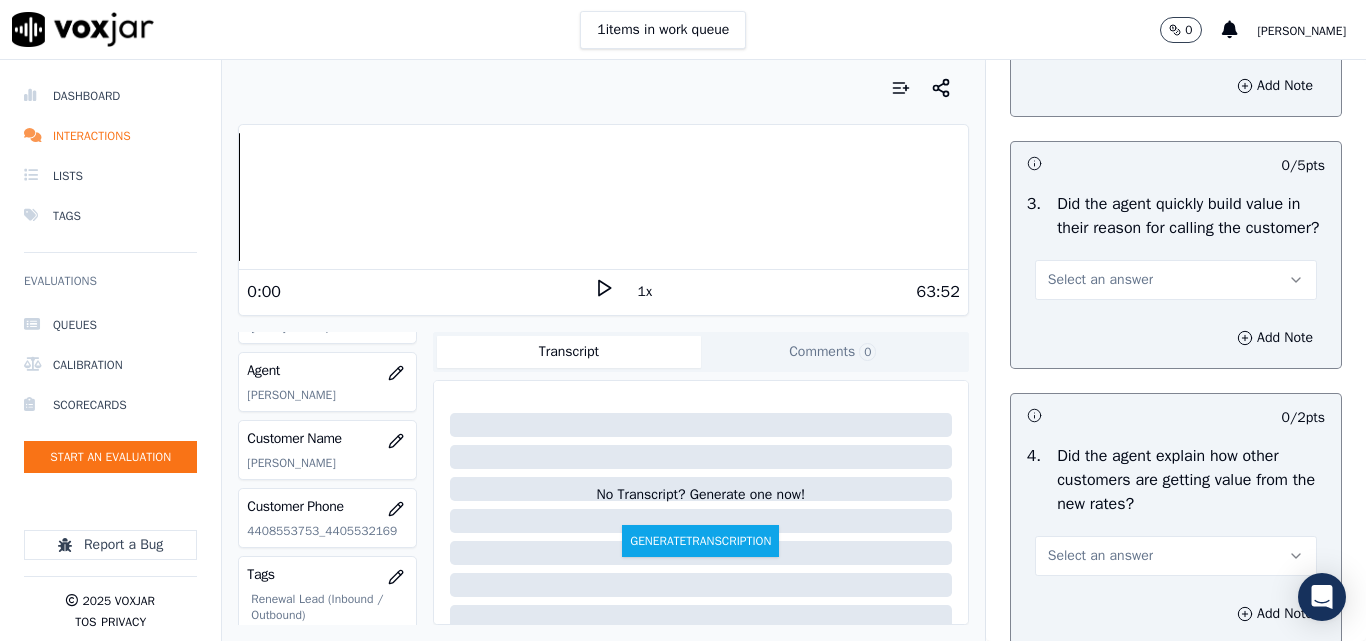 scroll, scrollTop: 669, scrollLeft: 0, axis: vertical 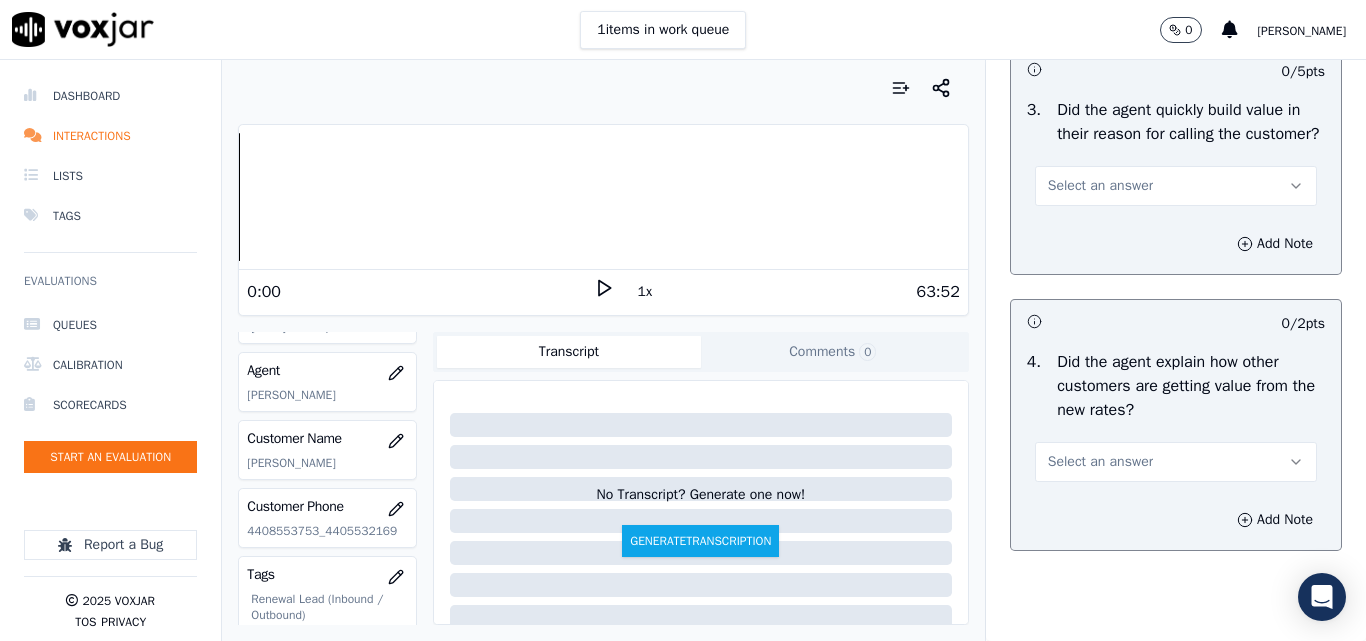 click on "Select an answer" at bounding box center (1100, 186) 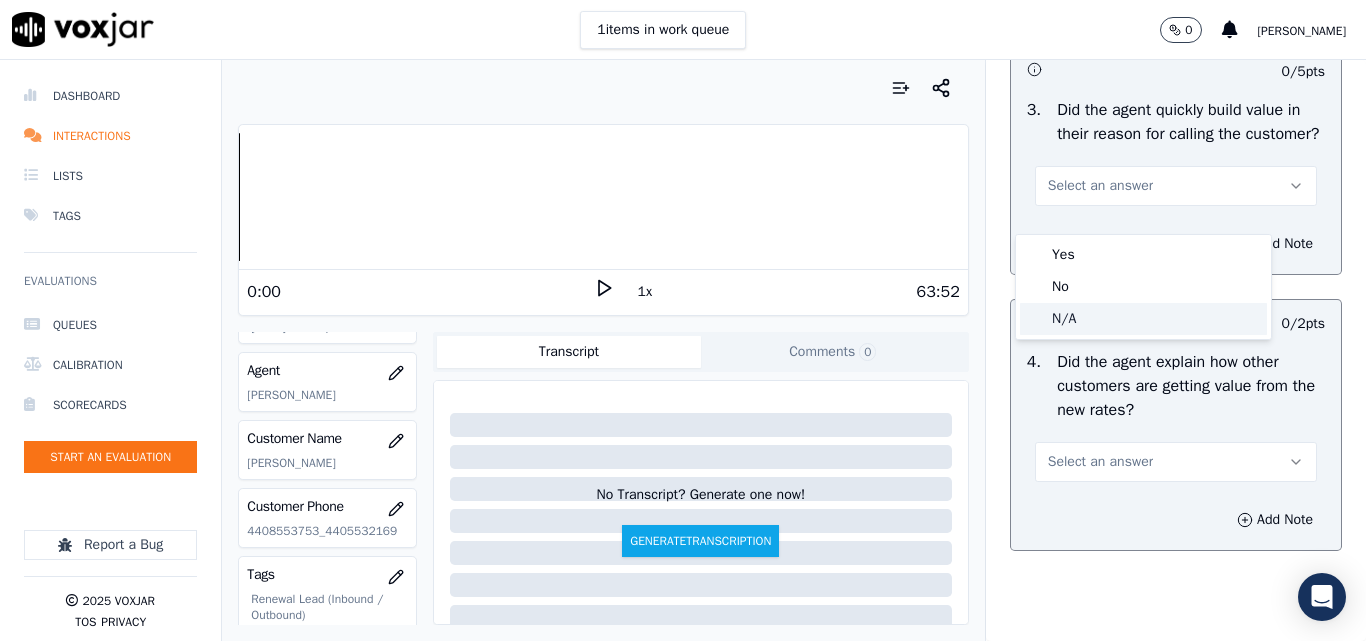 click on "N/A" 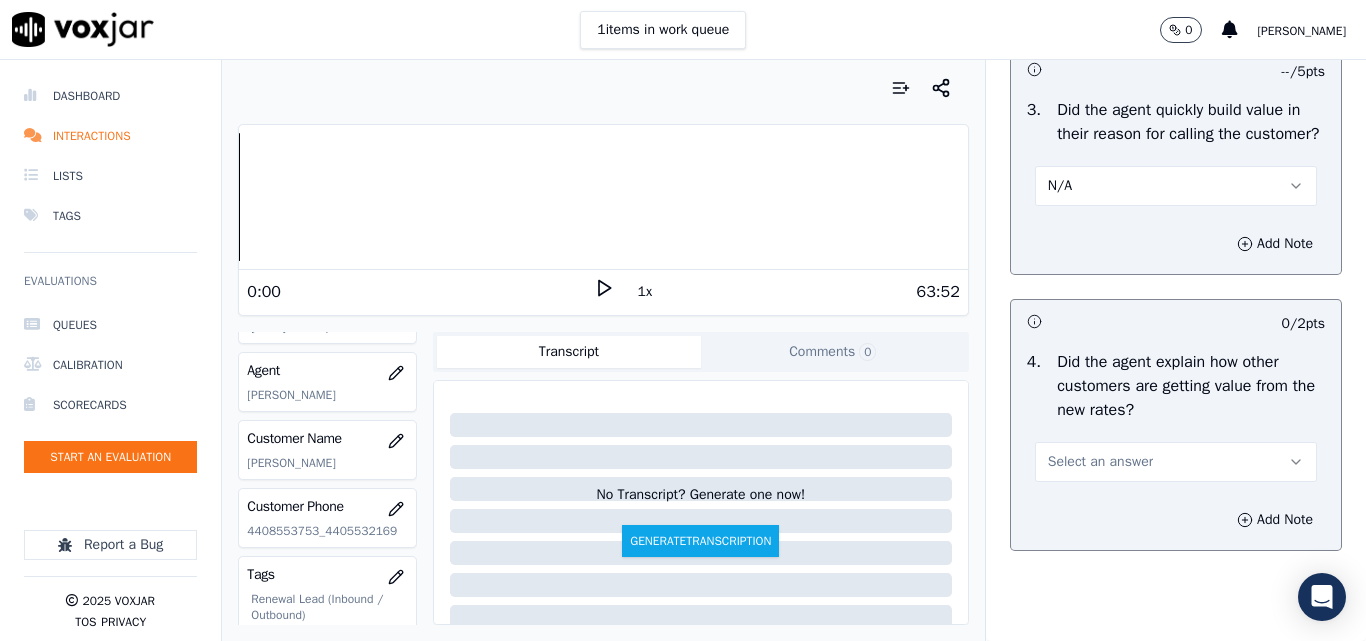 click on "N/A" at bounding box center (1176, 186) 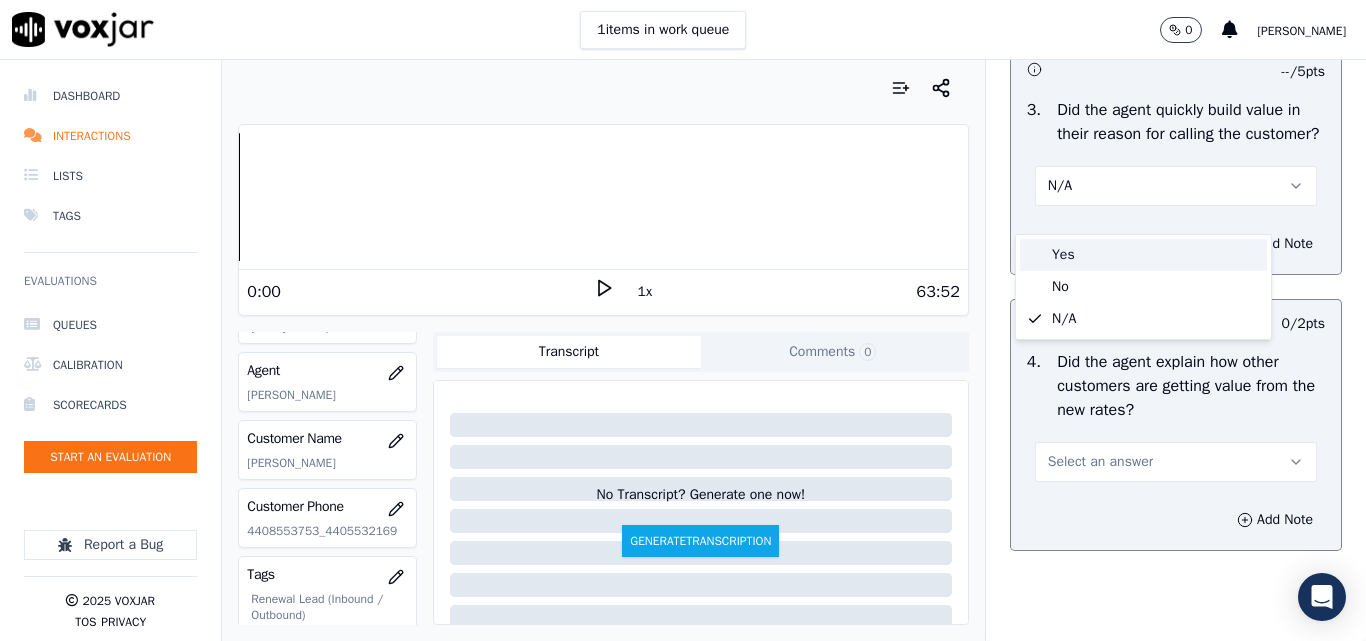 click on "Yes" at bounding box center [1143, 255] 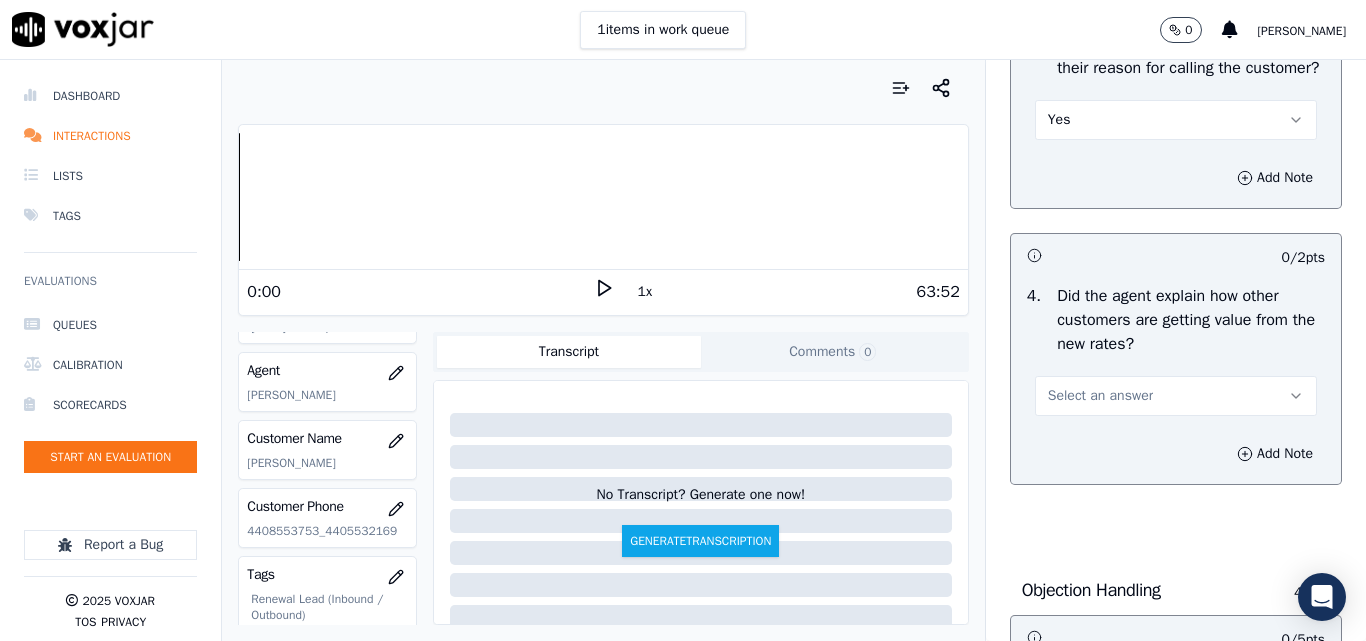 scroll, scrollTop: 769, scrollLeft: 0, axis: vertical 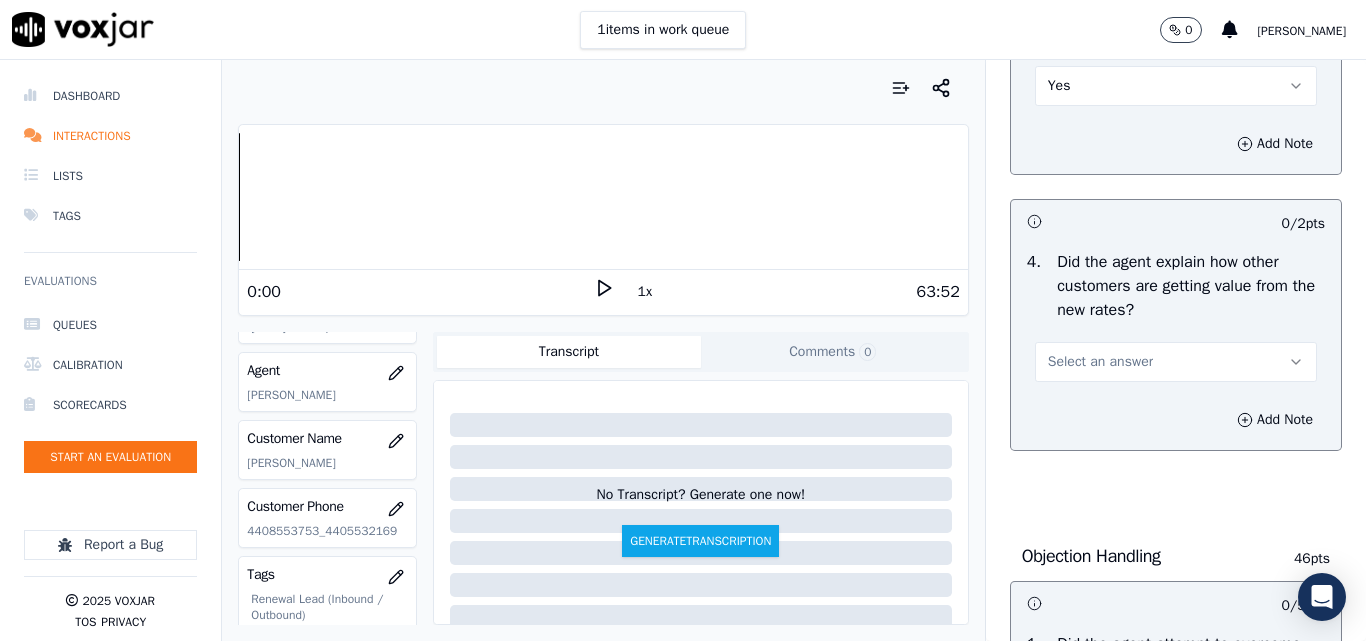 click on "Select an answer" at bounding box center (1100, 362) 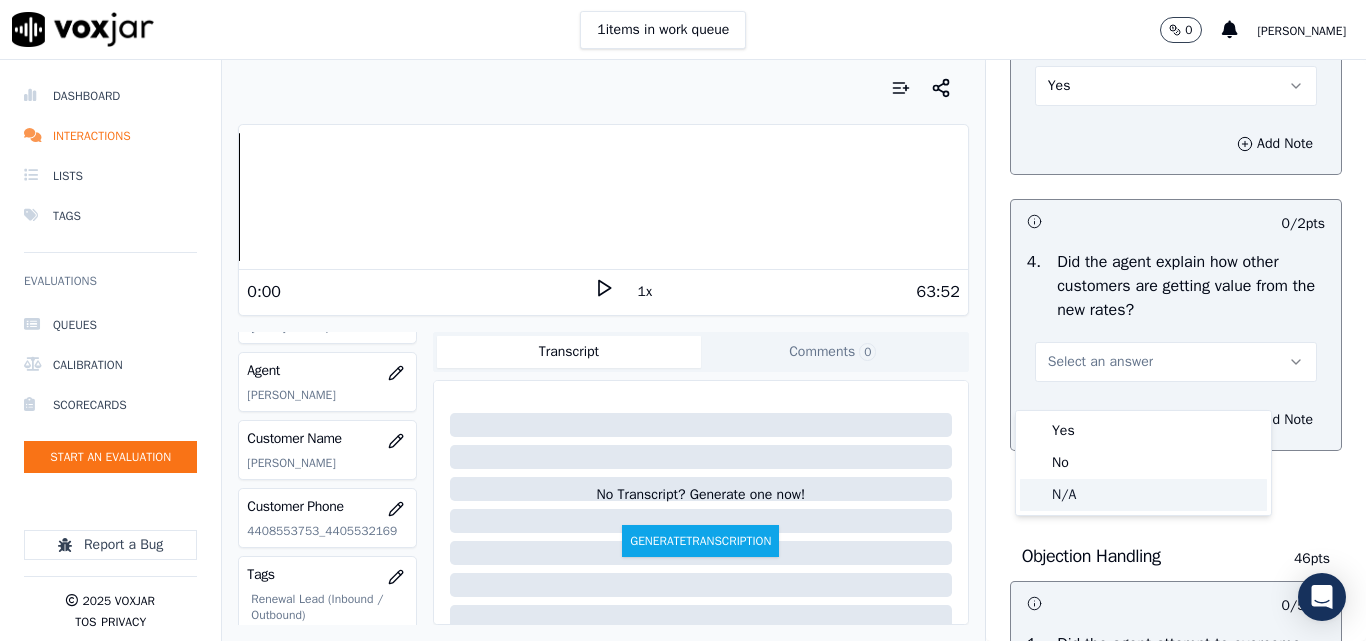 click on "N/A" 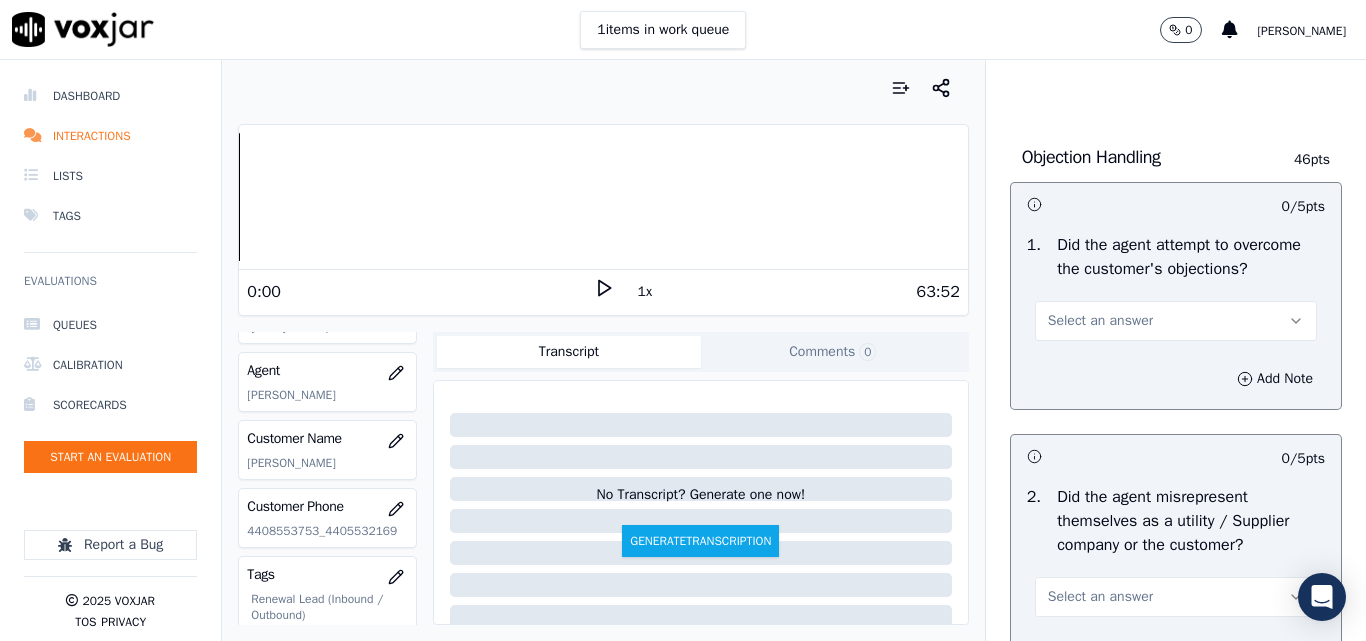 scroll, scrollTop: 1169, scrollLeft: 0, axis: vertical 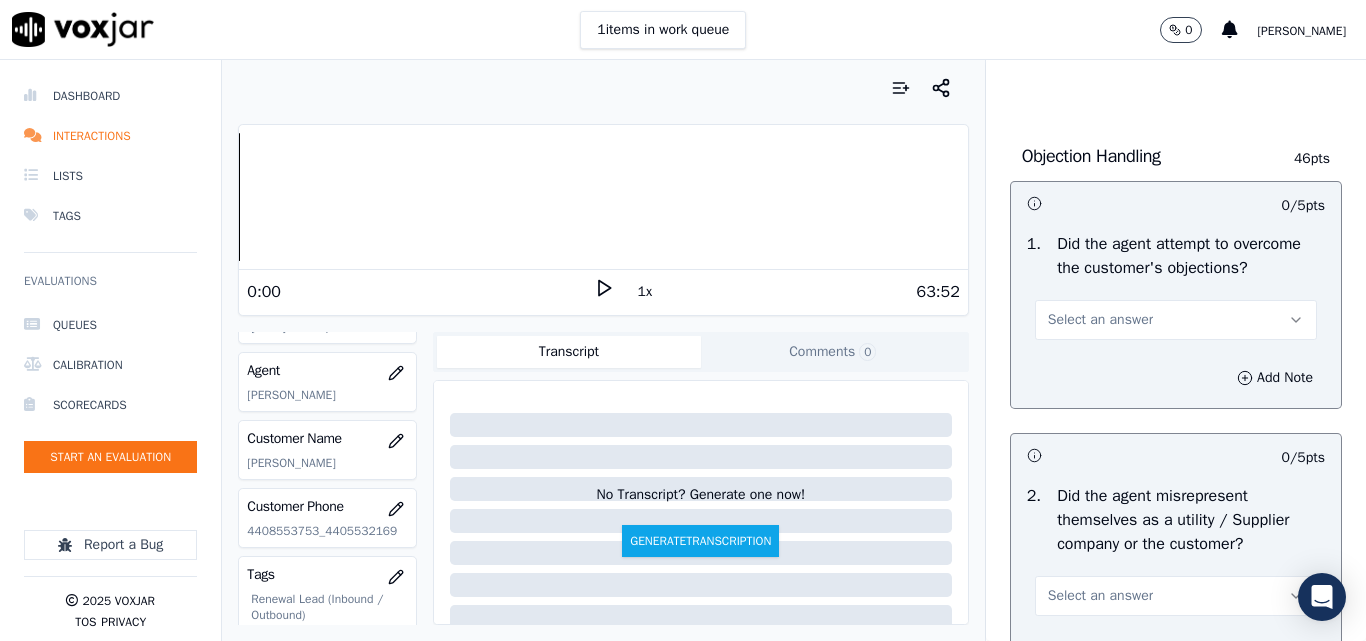 click on "Select an answer" at bounding box center [1100, 320] 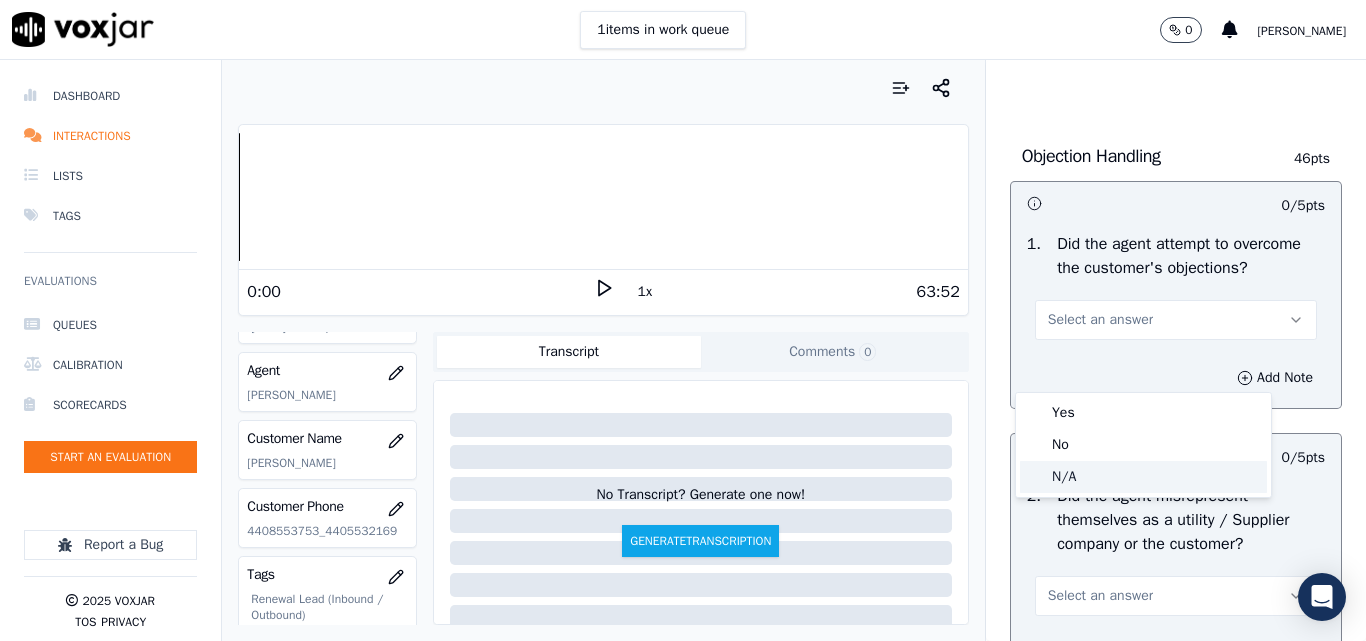 click on "N/A" 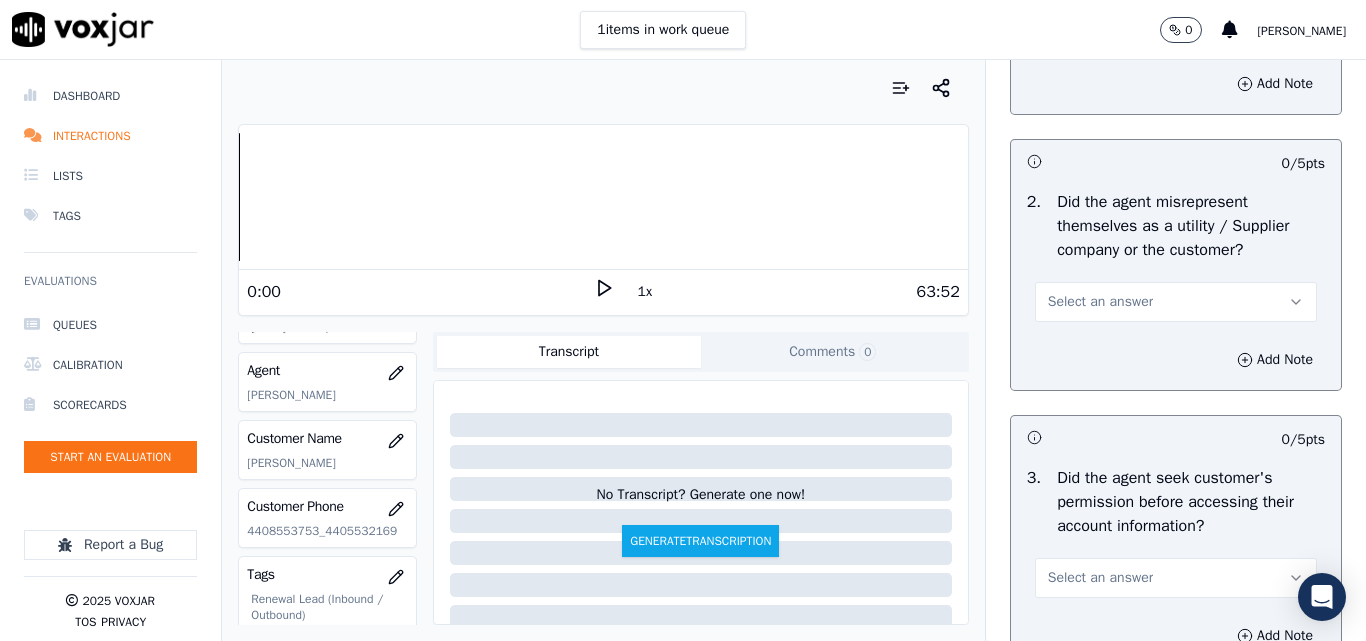 scroll, scrollTop: 1469, scrollLeft: 0, axis: vertical 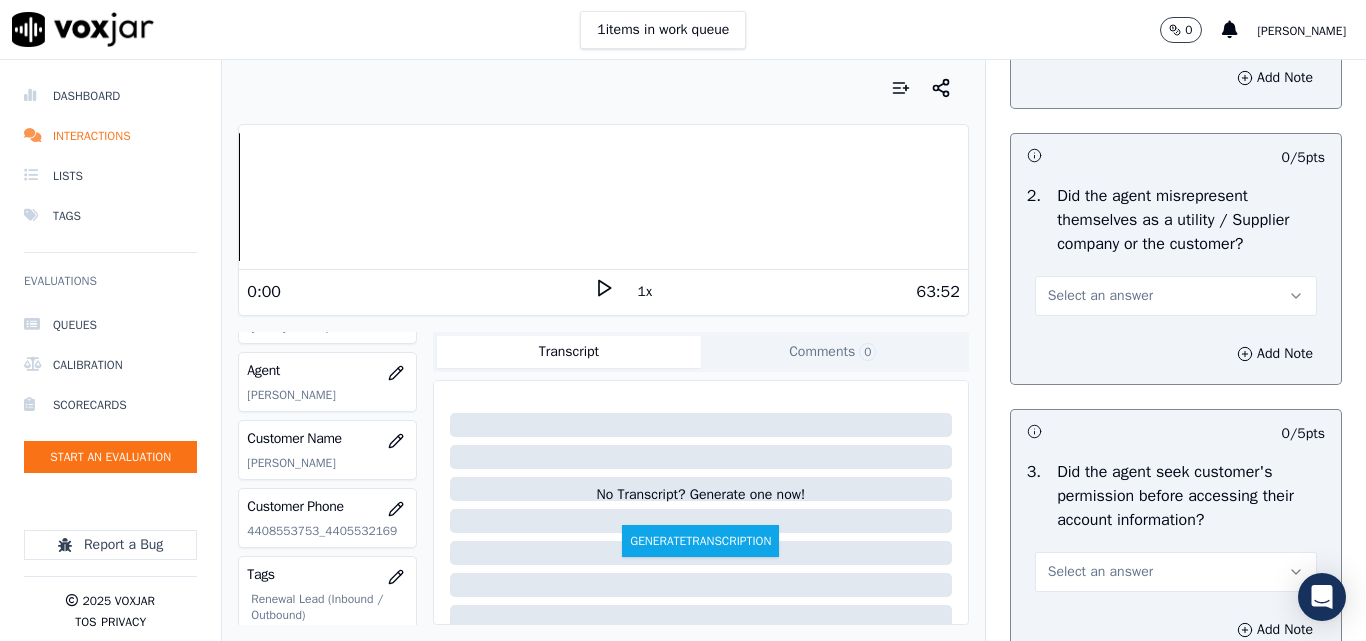click on "Select an answer" at bounding box center [1100, 296] 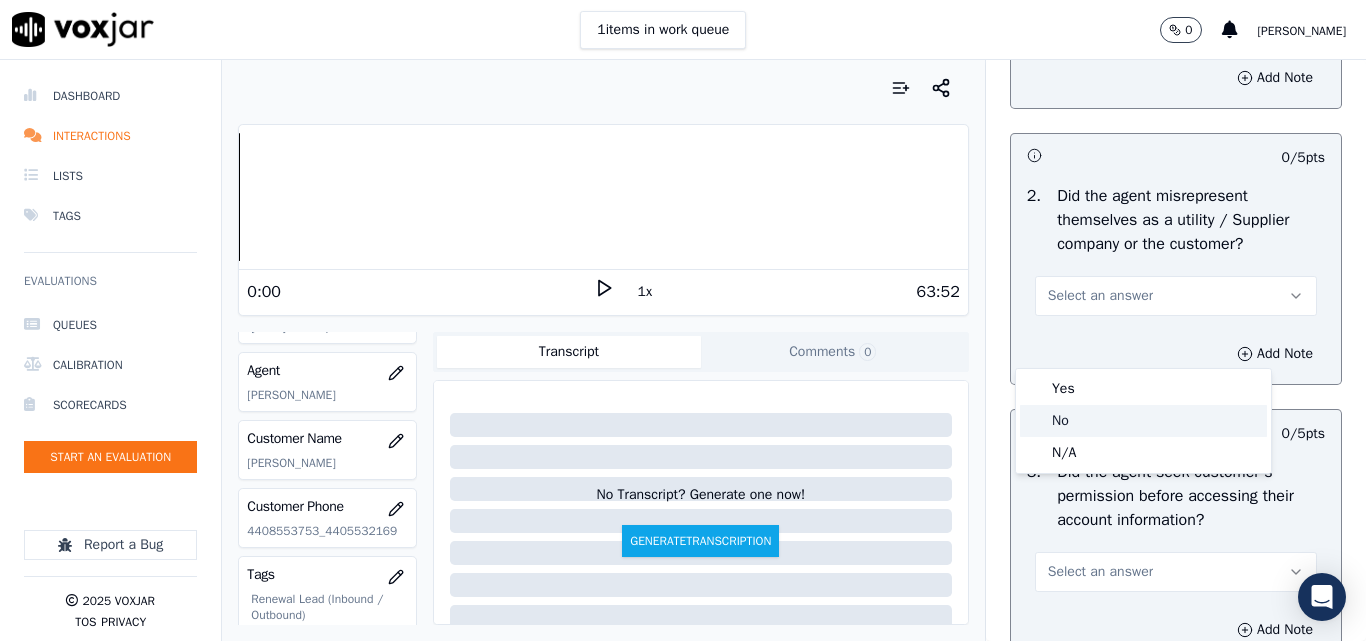 click on "No" 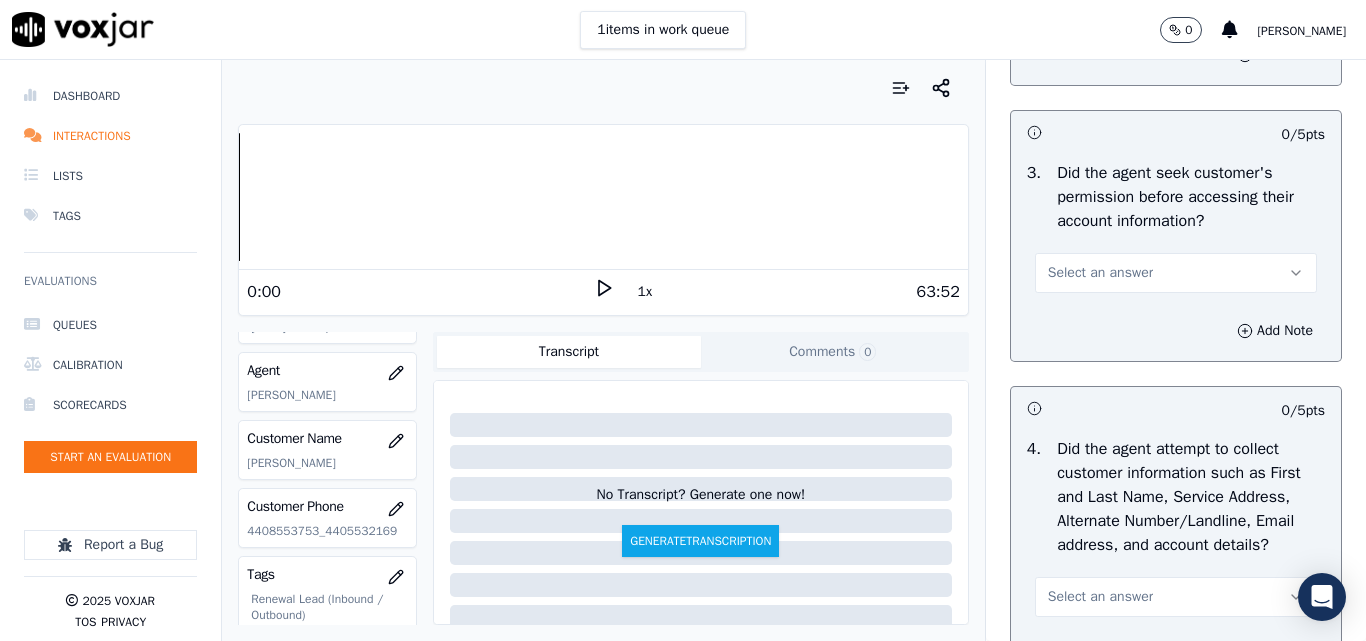 scroll, scrollTop: 1769, scrollLeft: 0, axis: vertical 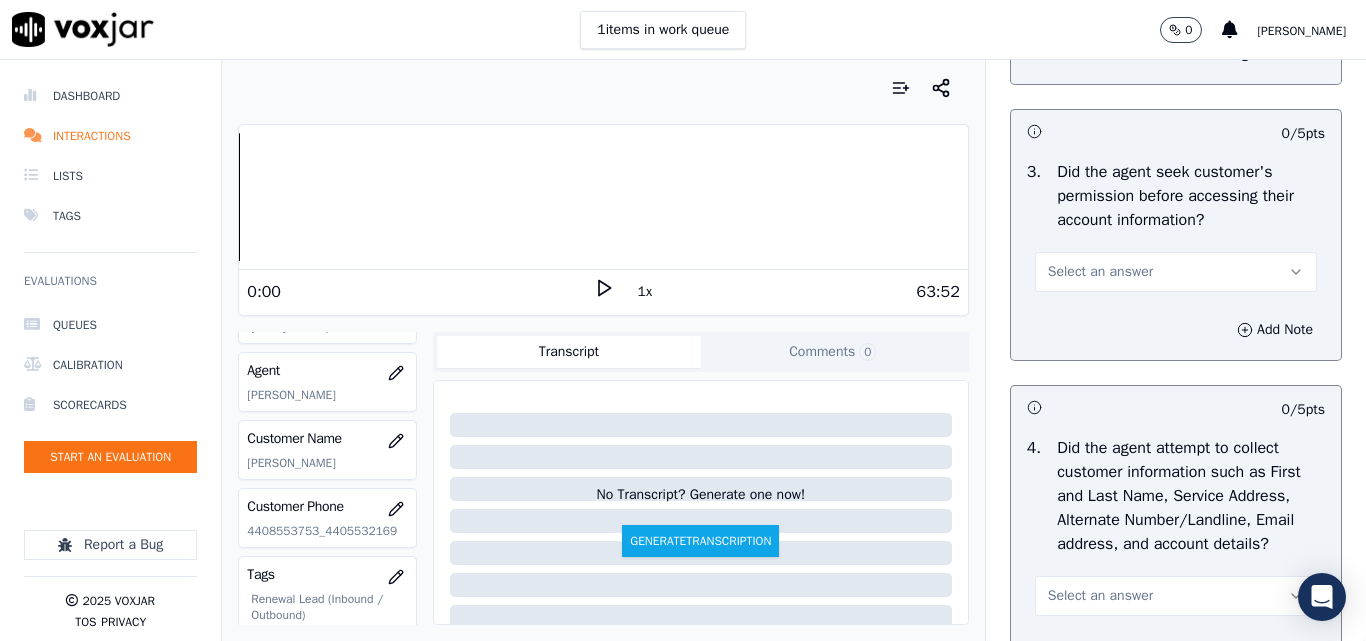 click on "Select an answer" at bounding box center [1100, 272] 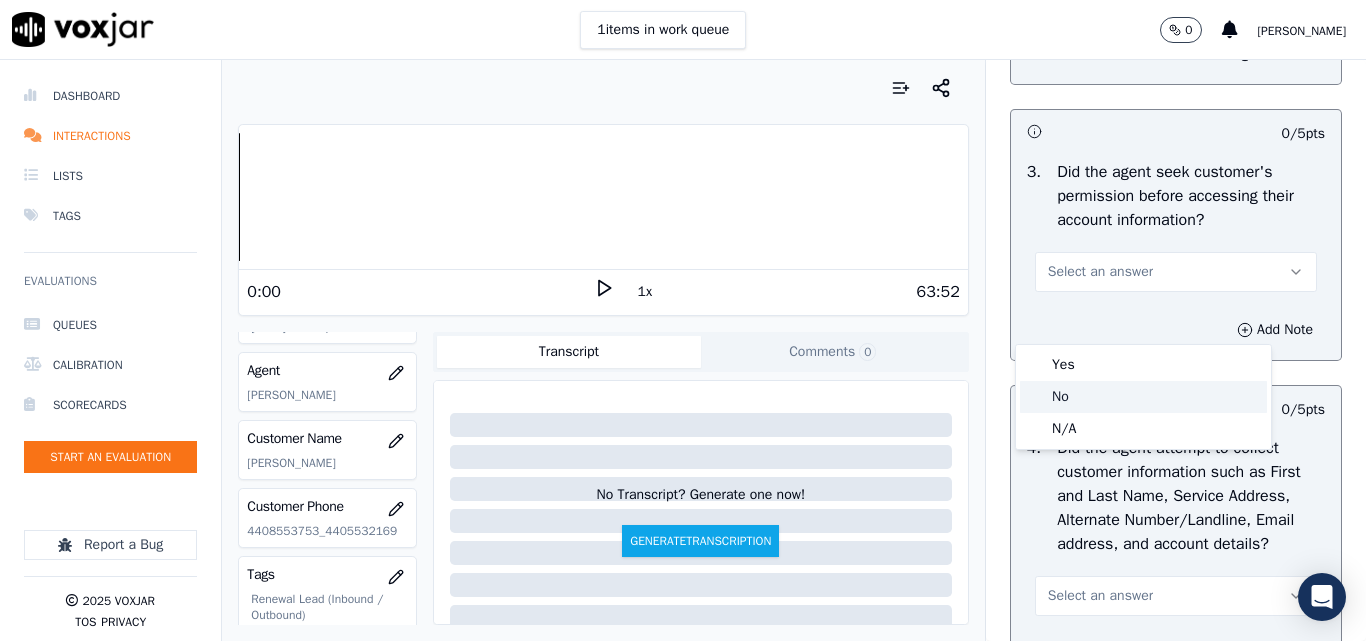 click on "No" 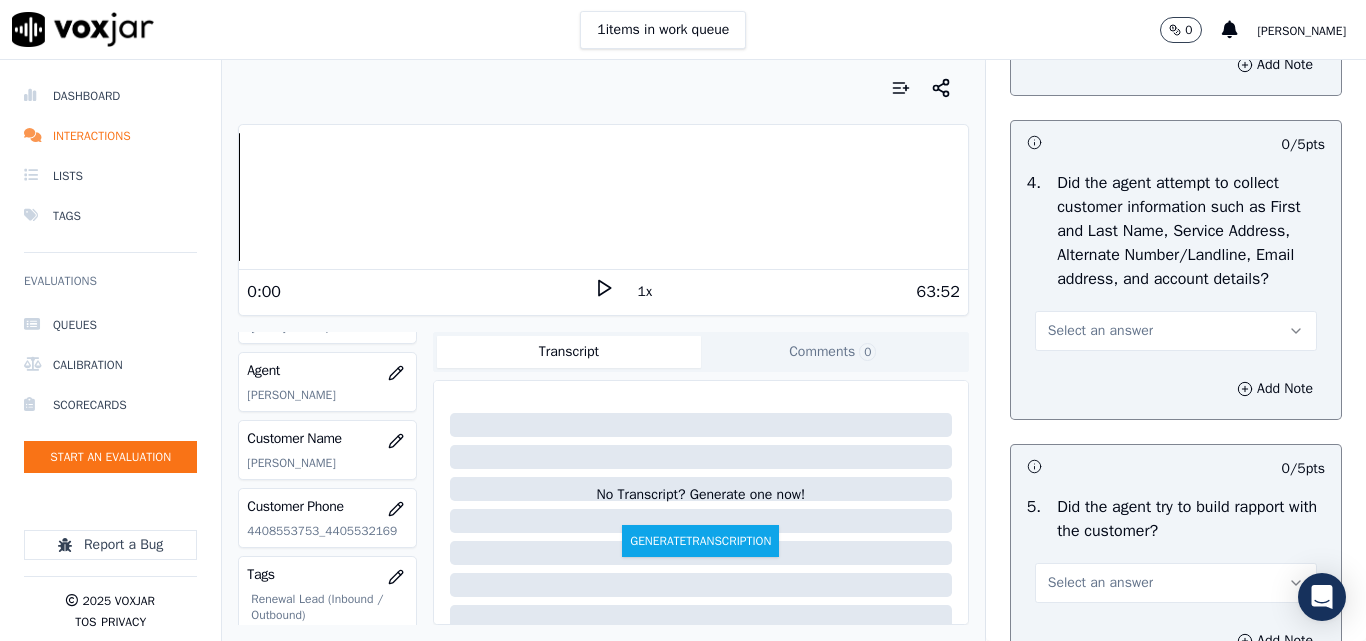 scroll, scrollTop: 2069, scrollLeft: 0, axis: vertical 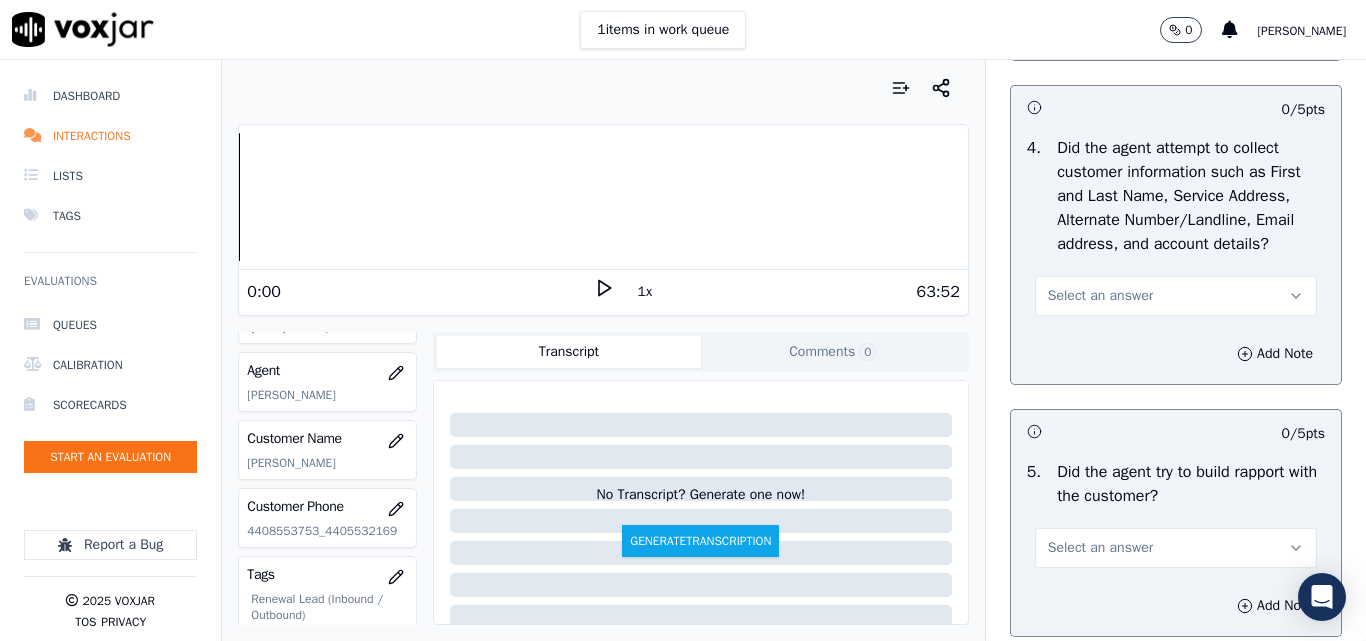click on "Select an answer" at bounding box center (1100, 296) 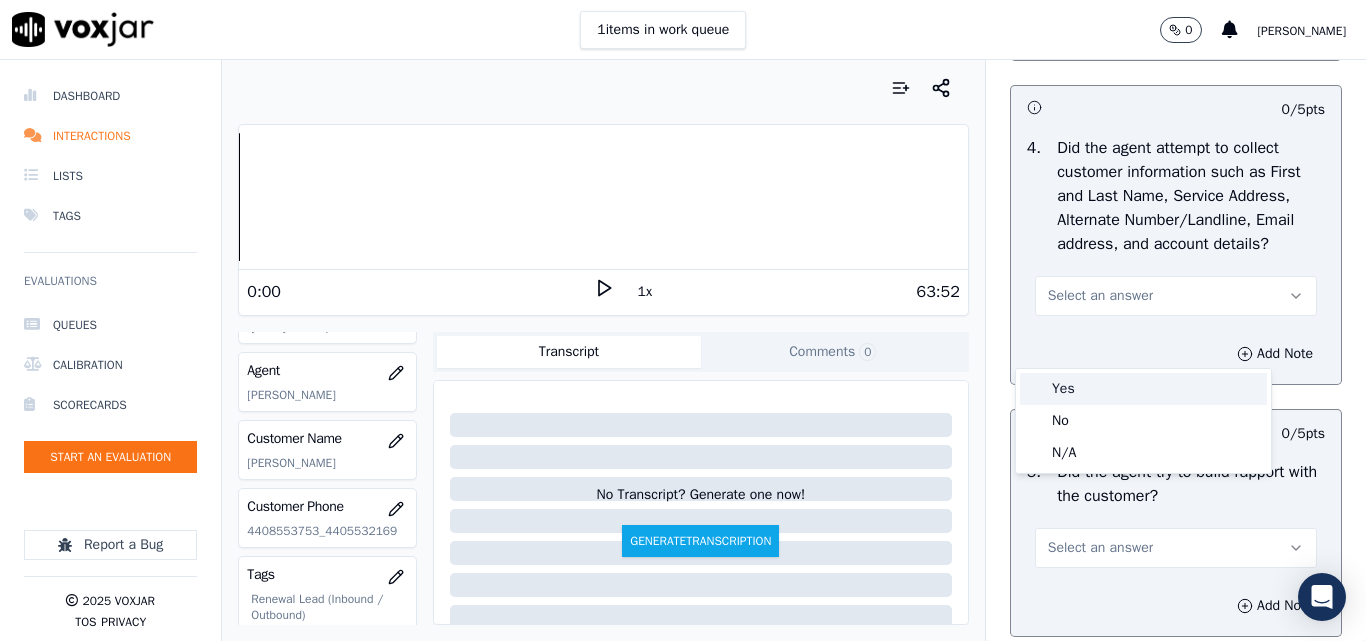 click on "Yes" at bounding box center [1143, 389] 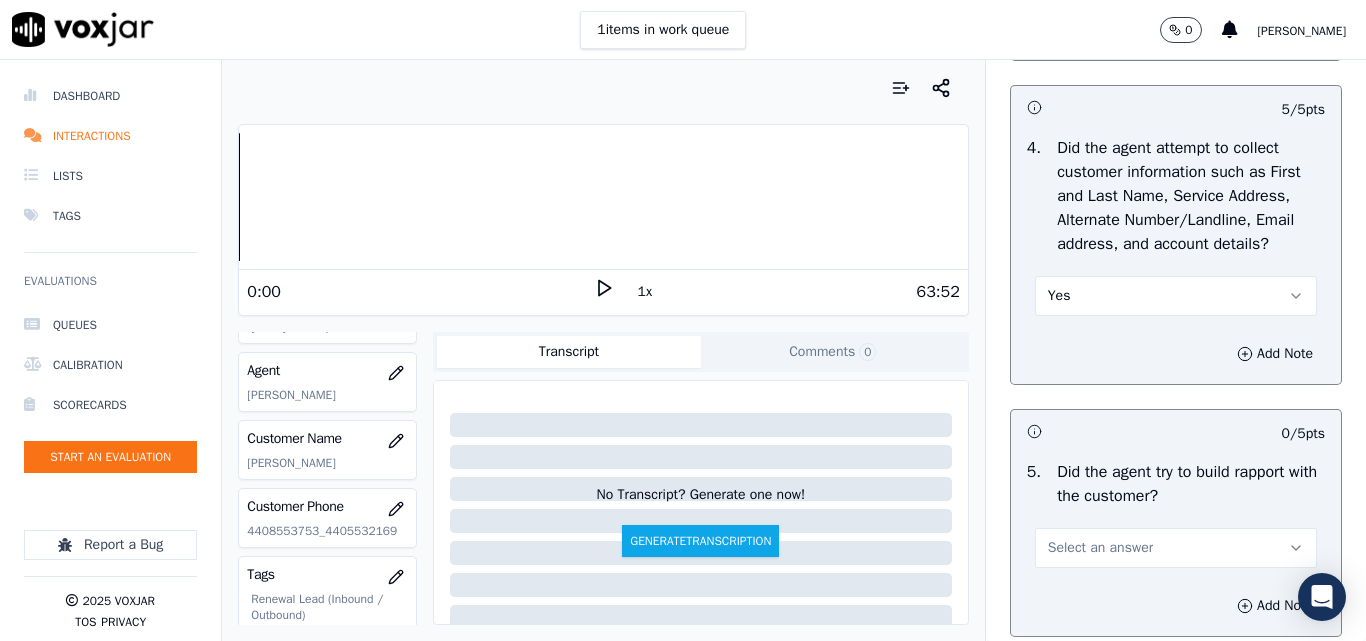 scroll, scrollTop: 2269, scrollLeft: 0, axis: vertical 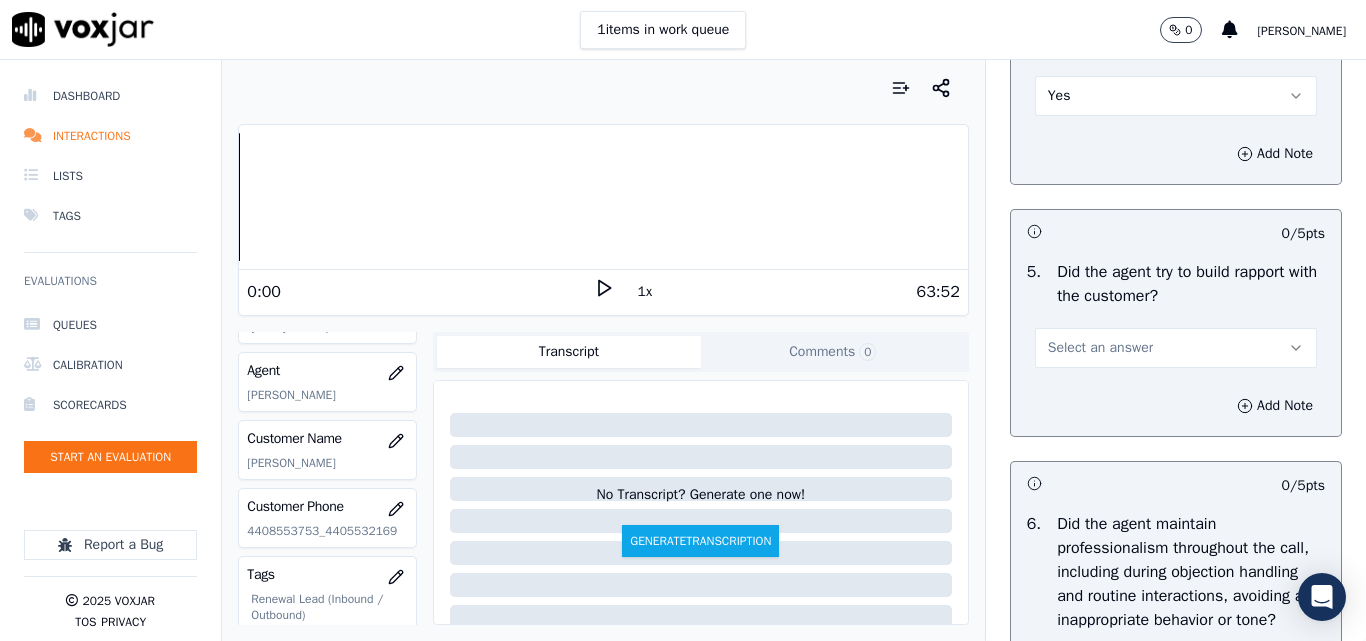 drag, startPoint x: 1080, startPoint y: 391, endPoint x: 1086, endPoint y: 417, distance: 26.683329 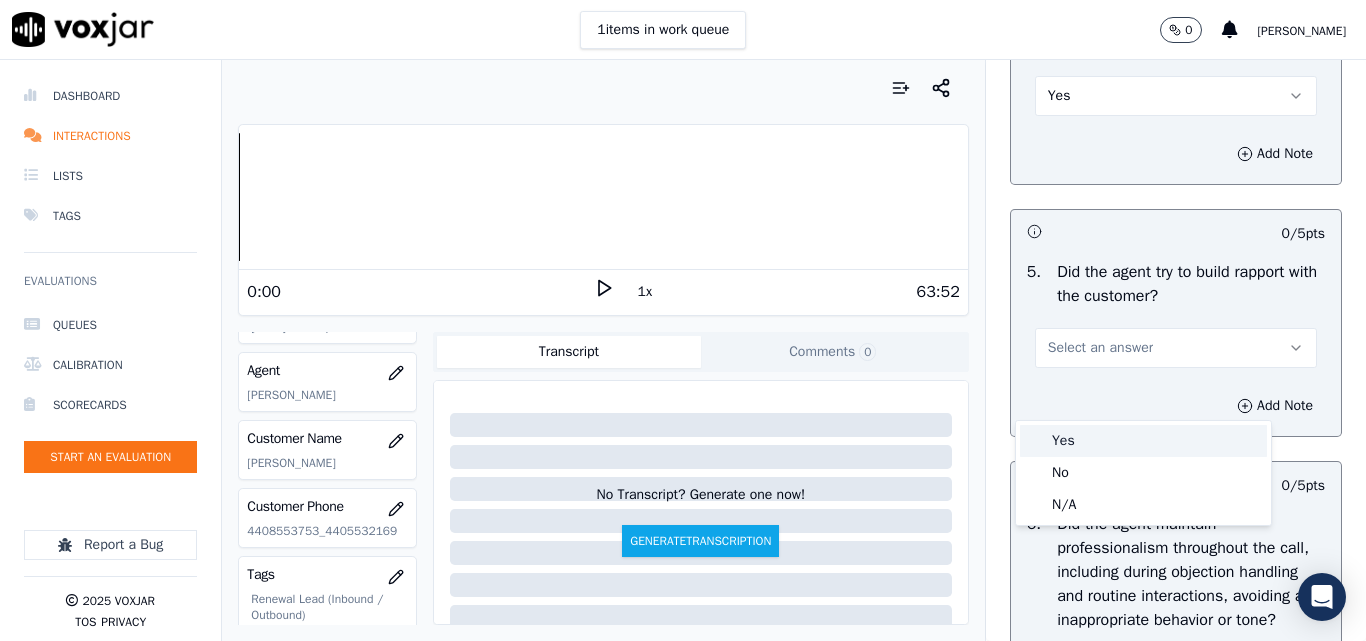 click on "Yes" at bounding box center (1143, 441) 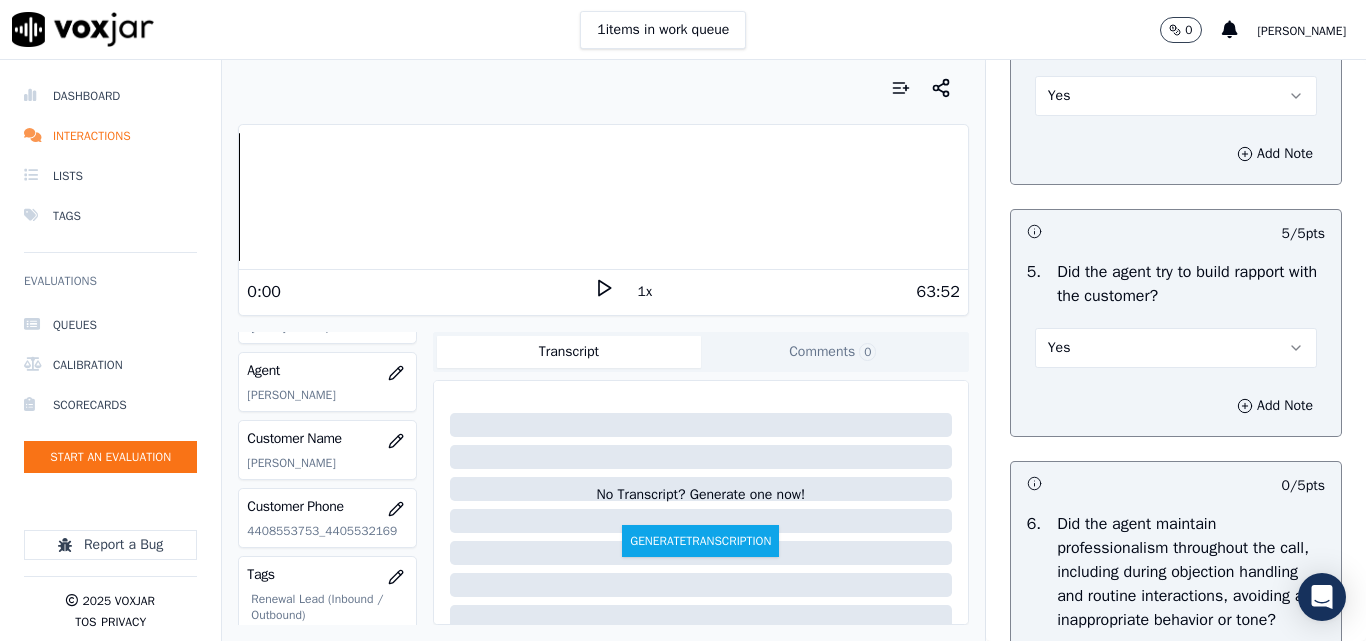 scroll, scrollTop: 2569, scrollLeft: 0, axis: vertical 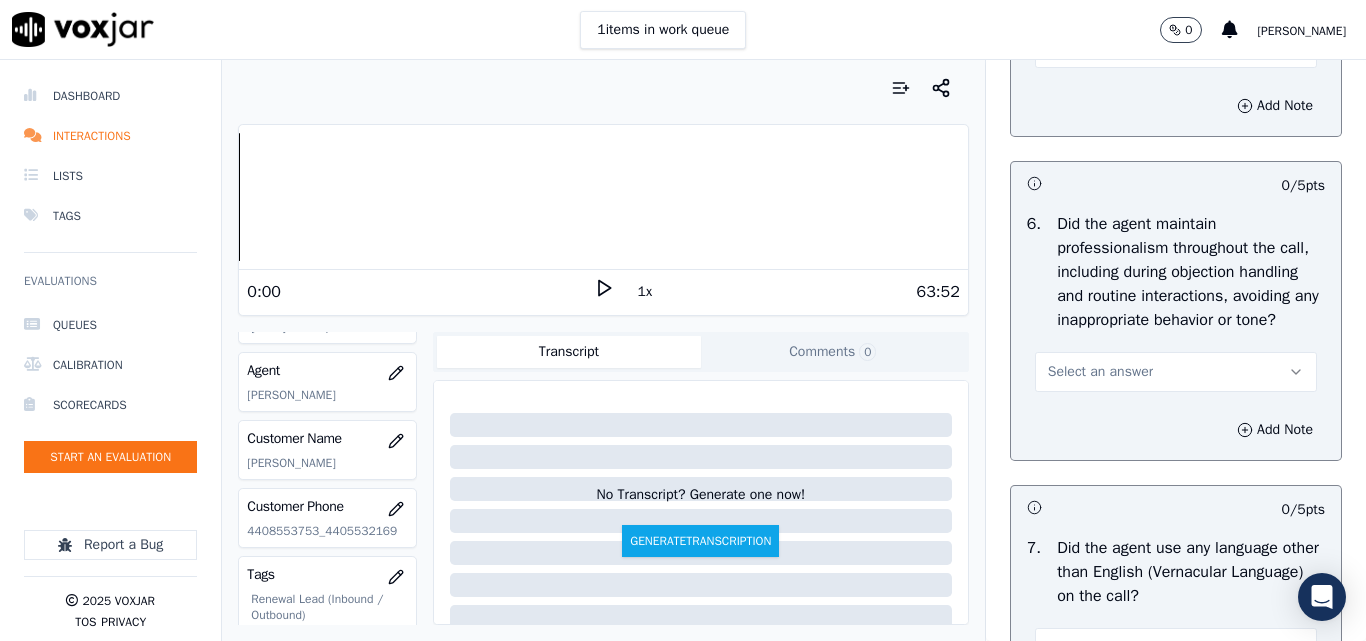 click on "Select an answer" at bounding box center [1100, 372] 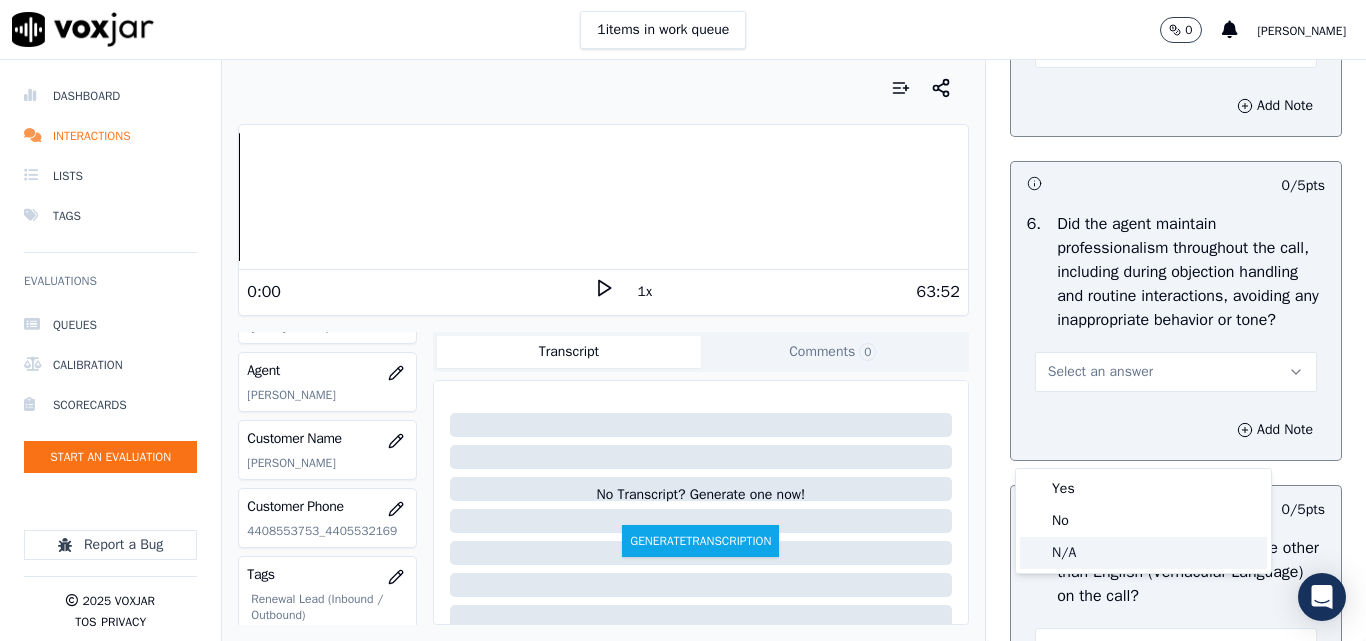 click on "N/A" 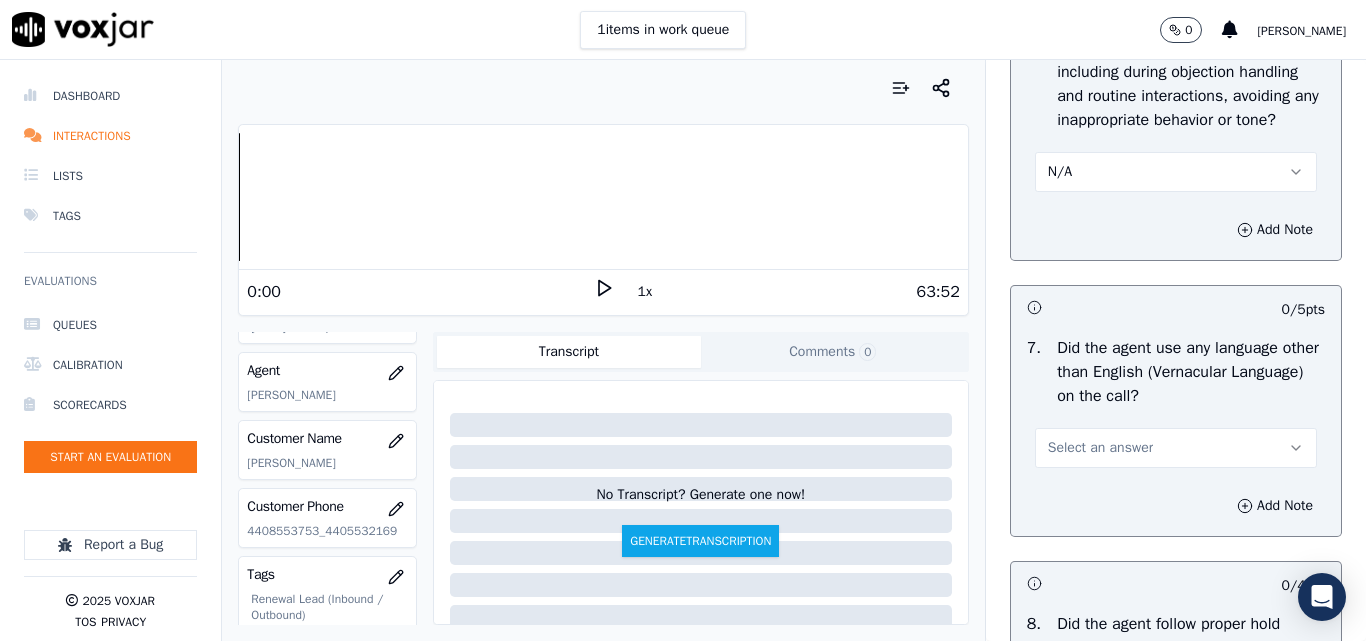 scroll, scrollTop: 2969, scrollLeft: 0, axis: vertical 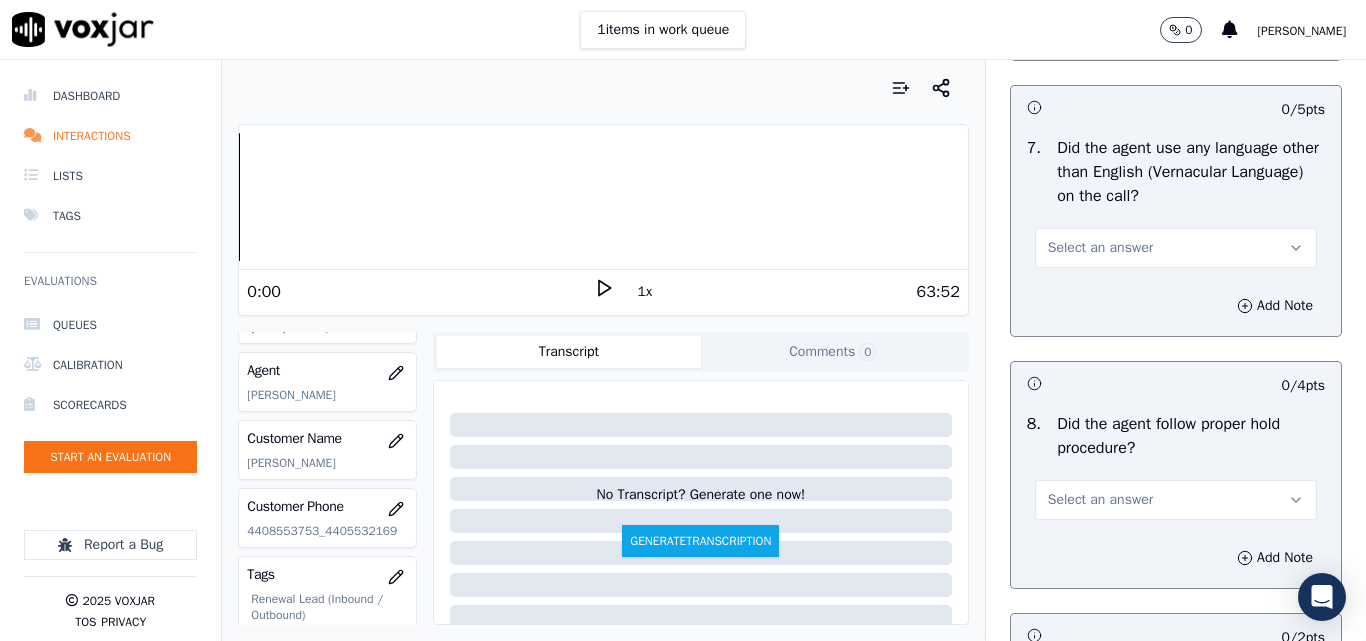 click on "Select an answer" at bounding box center [1100, 248] 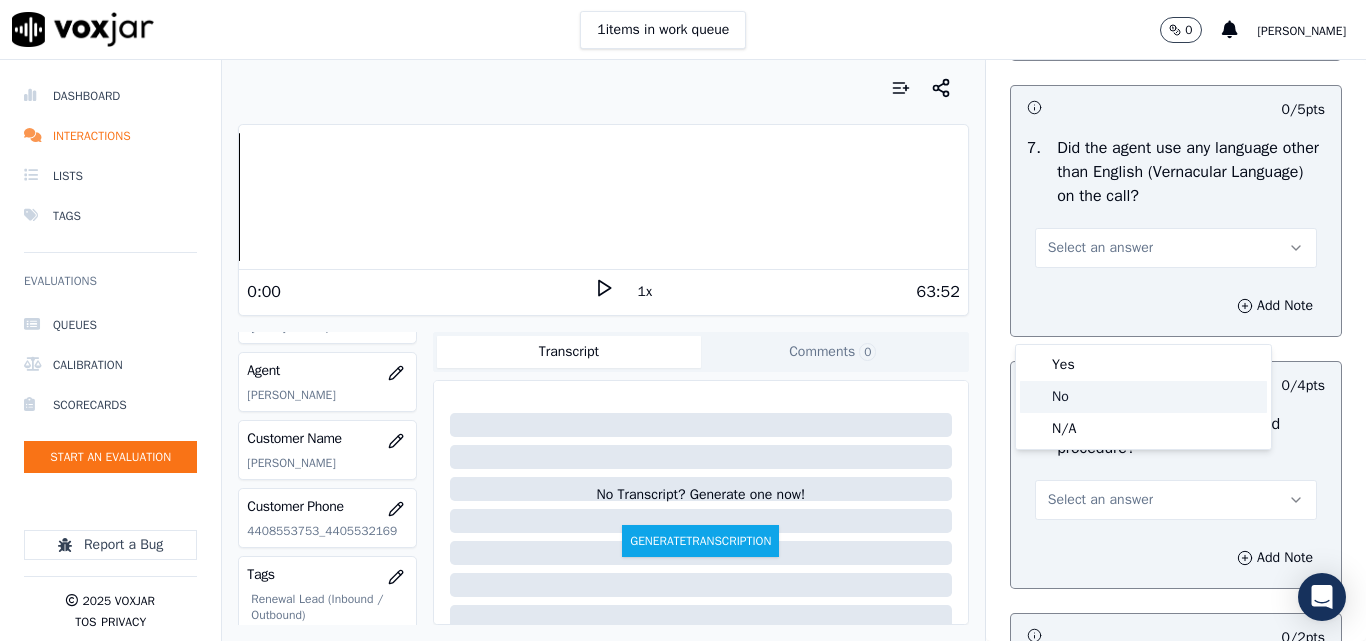 click on "No" 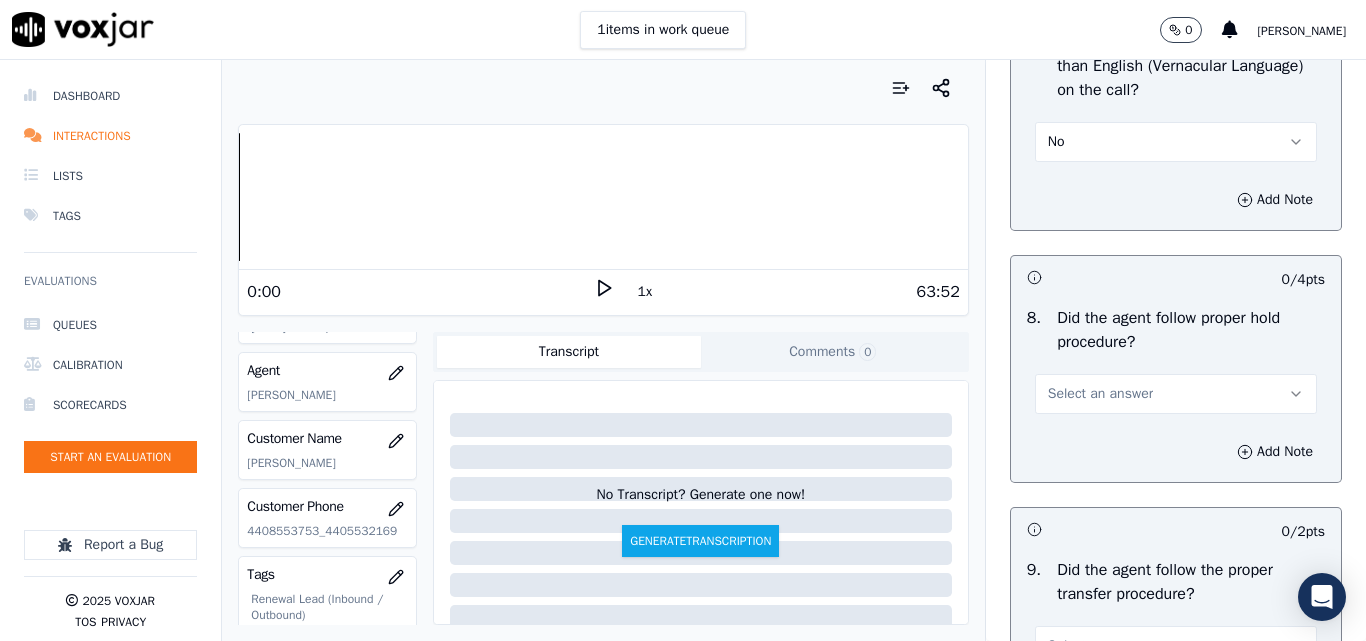 scroll, scrollTop: 3169, scrollLeft: 0, axis: vertical 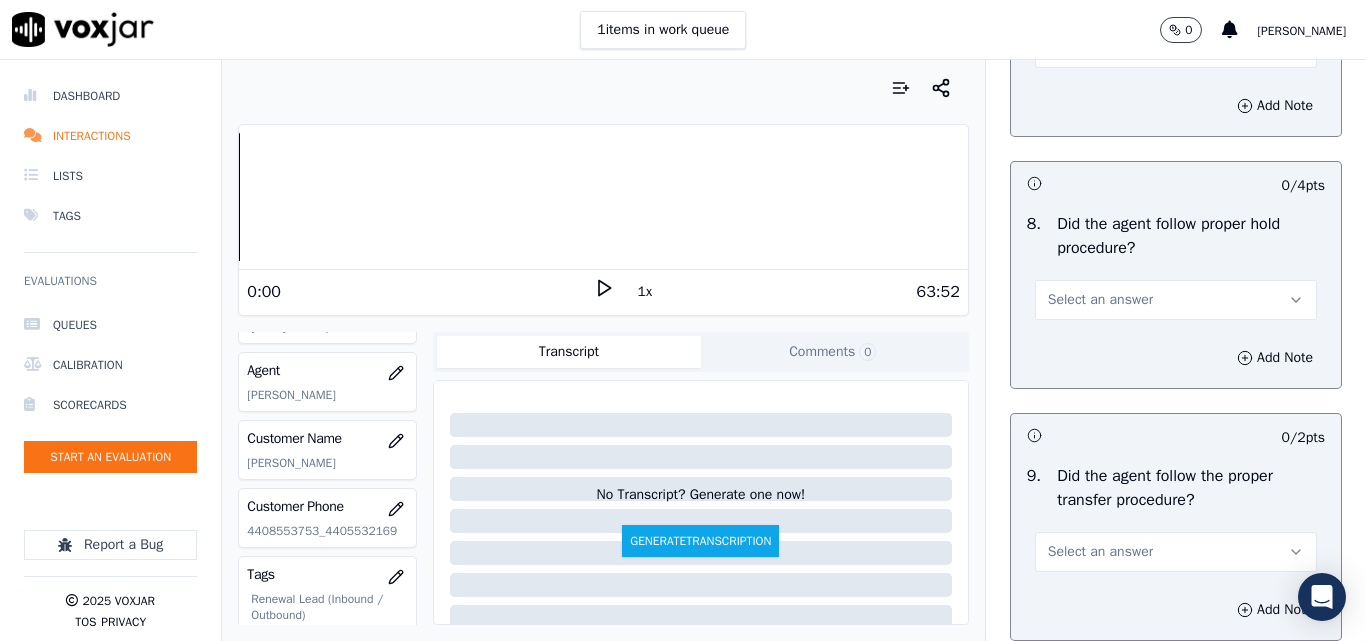 click on "Select an answer" at bounding box center (1100, 300) 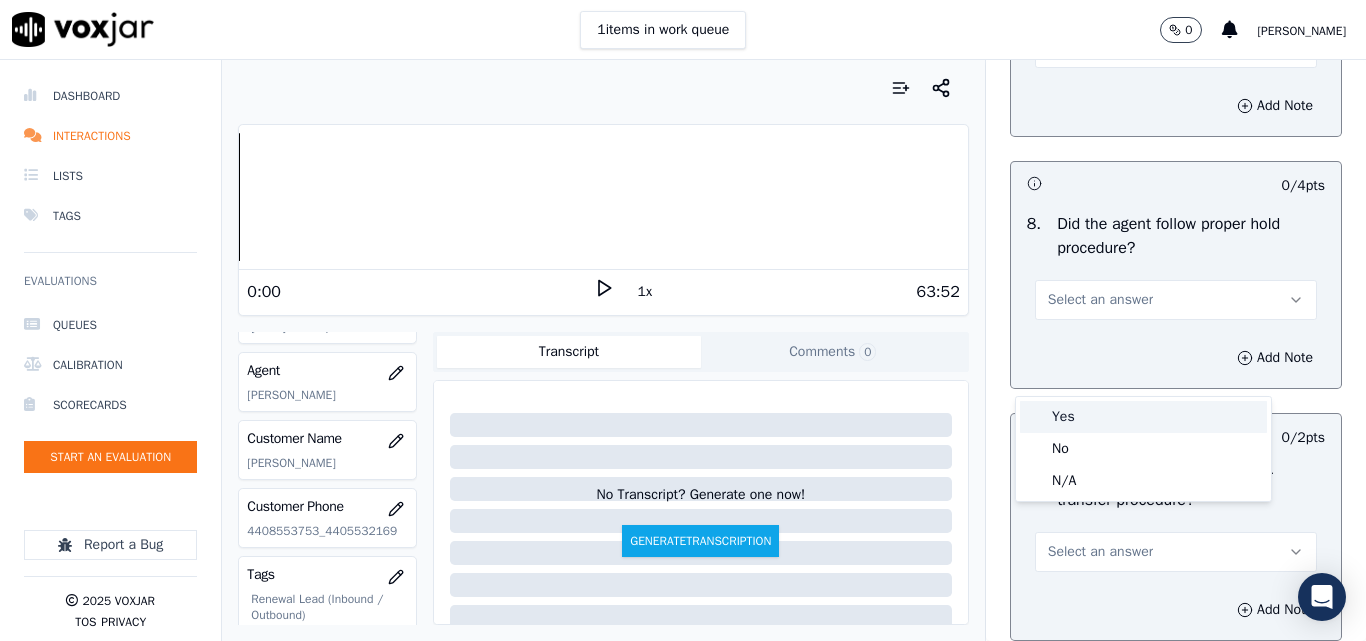 click on "Yes" at bounding box center (1143, 417) 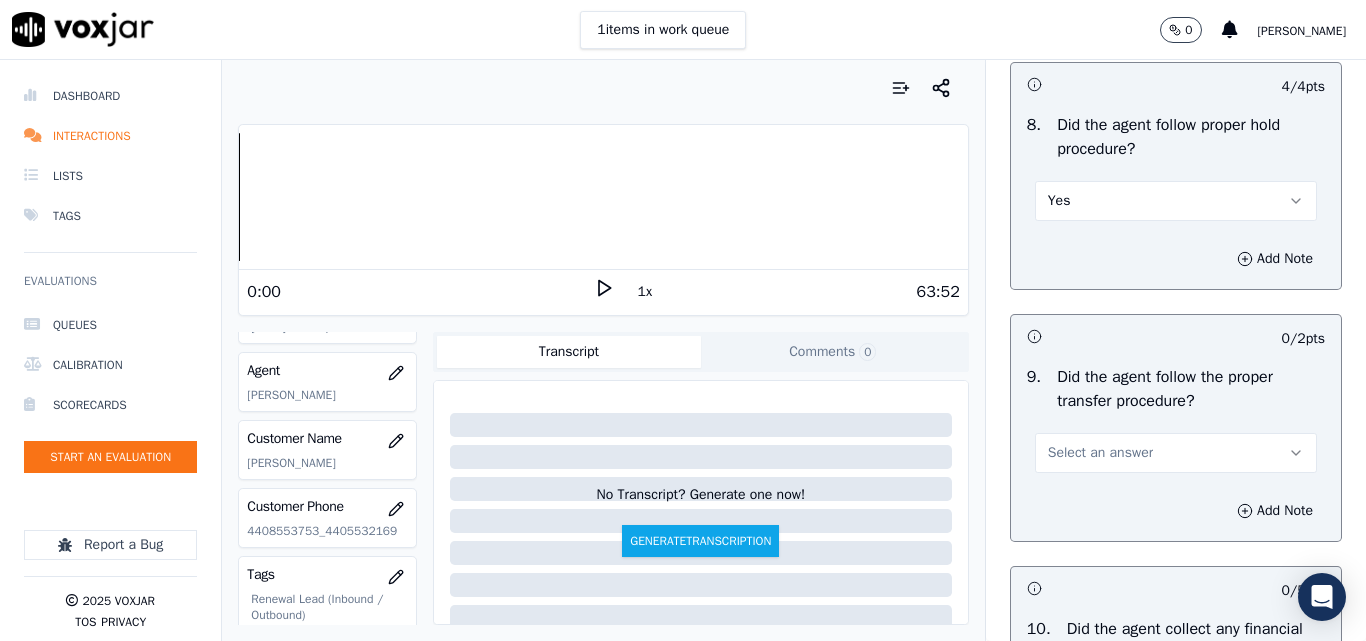 scroll, scrollTop: 3469, scrollLeft: 0, axis: vertical 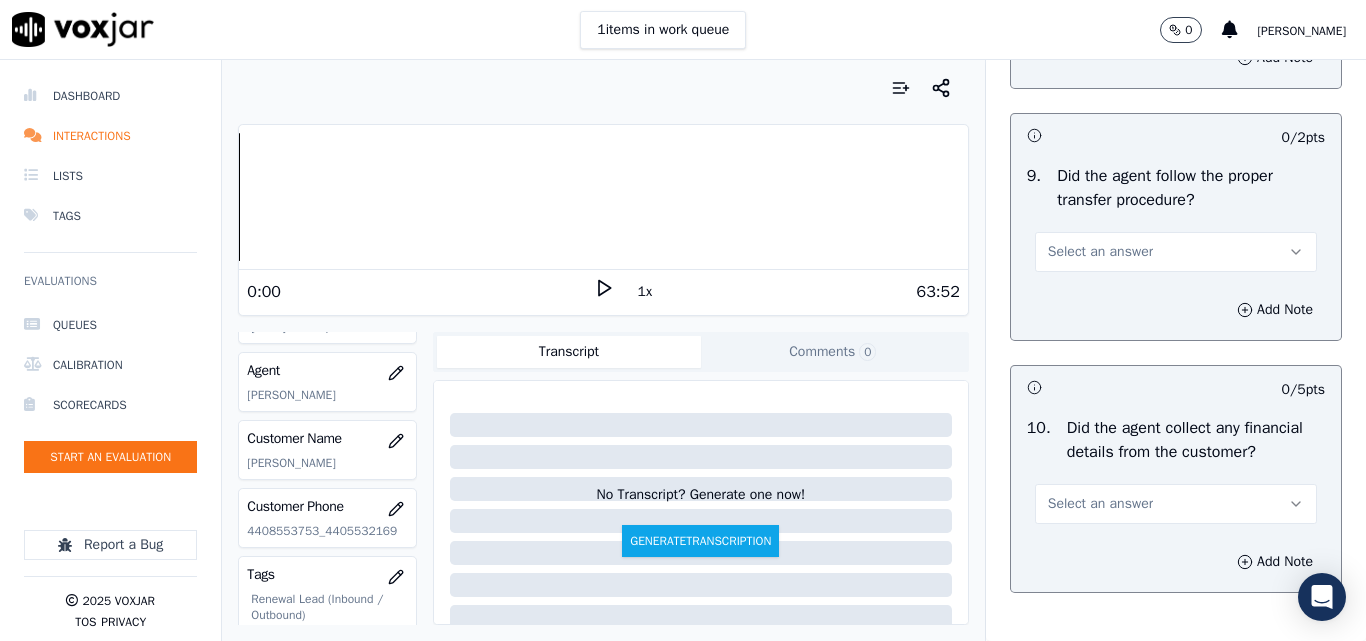 click on "Select an answer" at bounding box center (1100, 252) 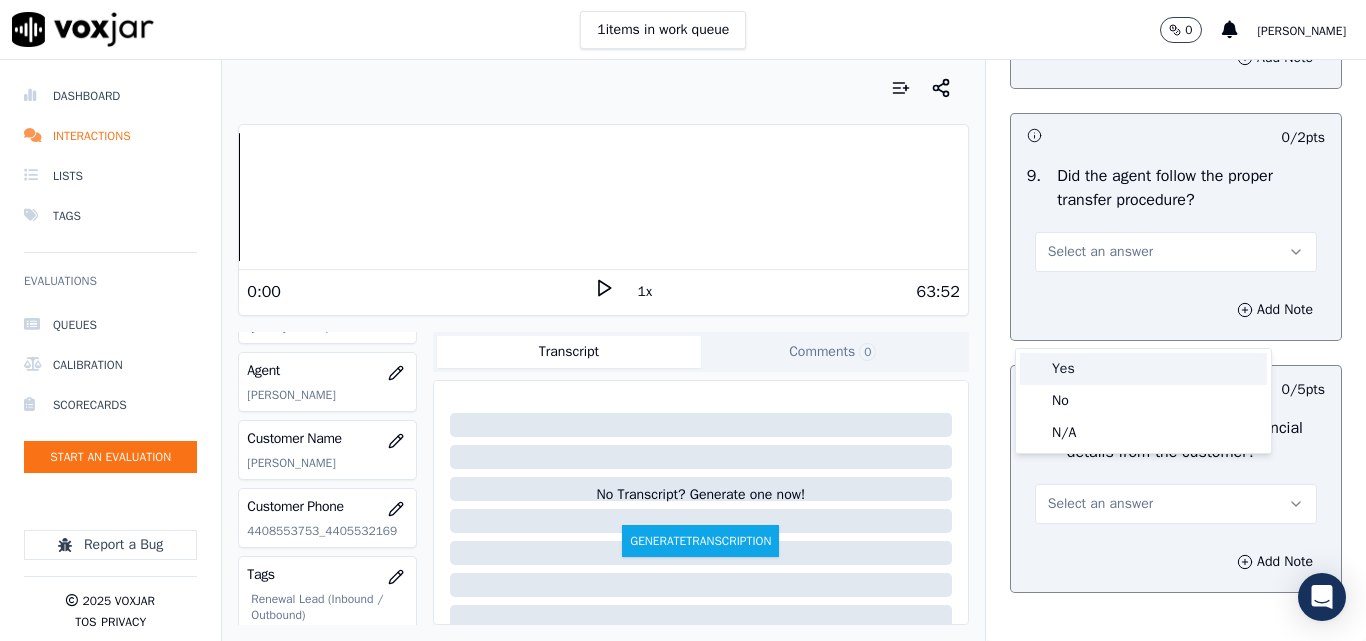 click on "Yes" at bounding box center (1143, 369) 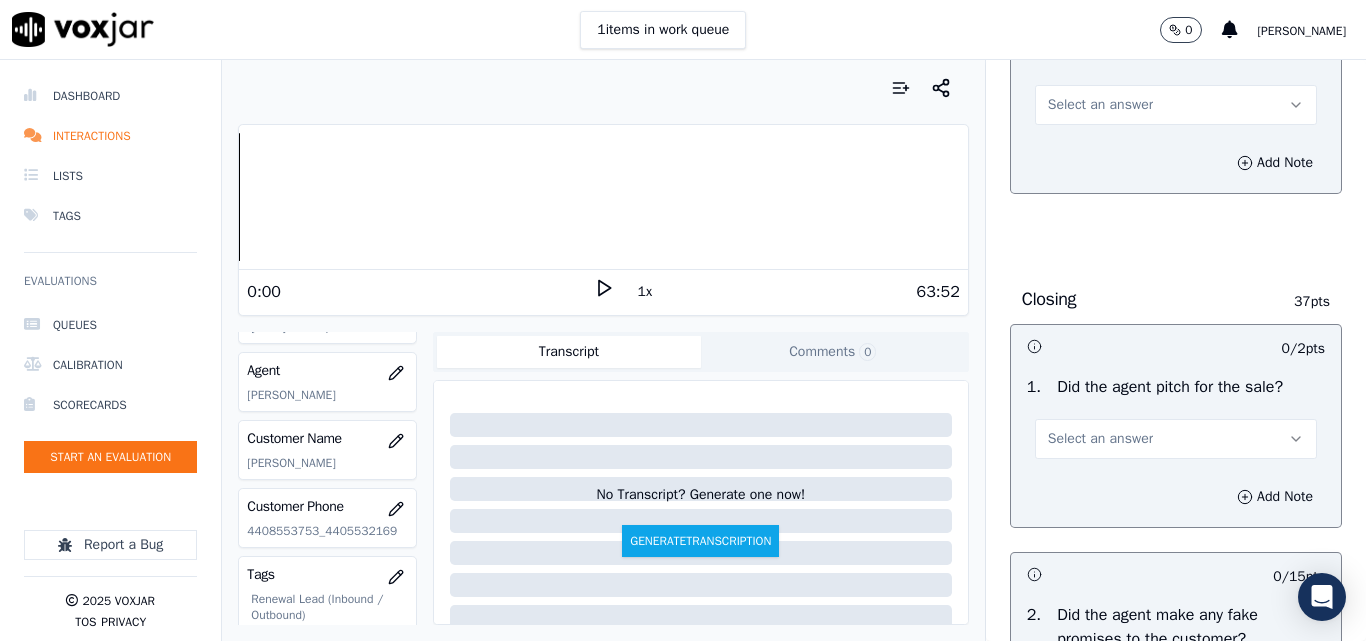 scroll, scrollTop: 3869, scrollLeft: 0, axis: vertical 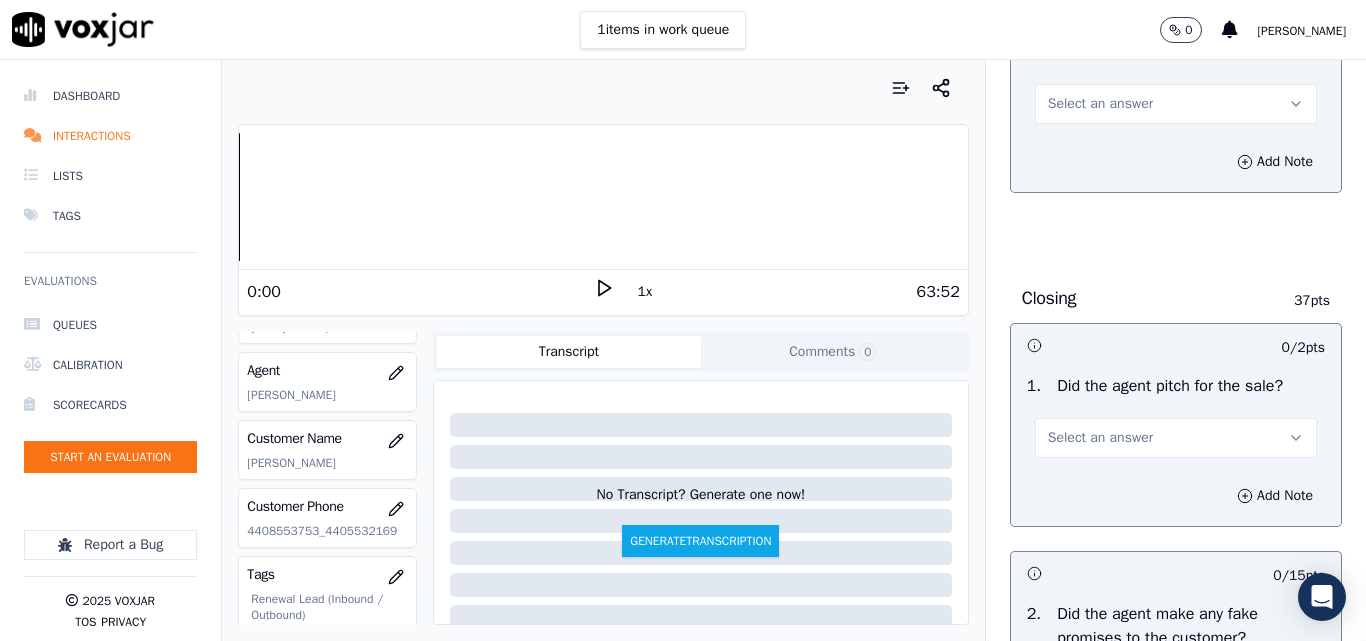 click on "Select an answer" at bounding box center (1100, 104) 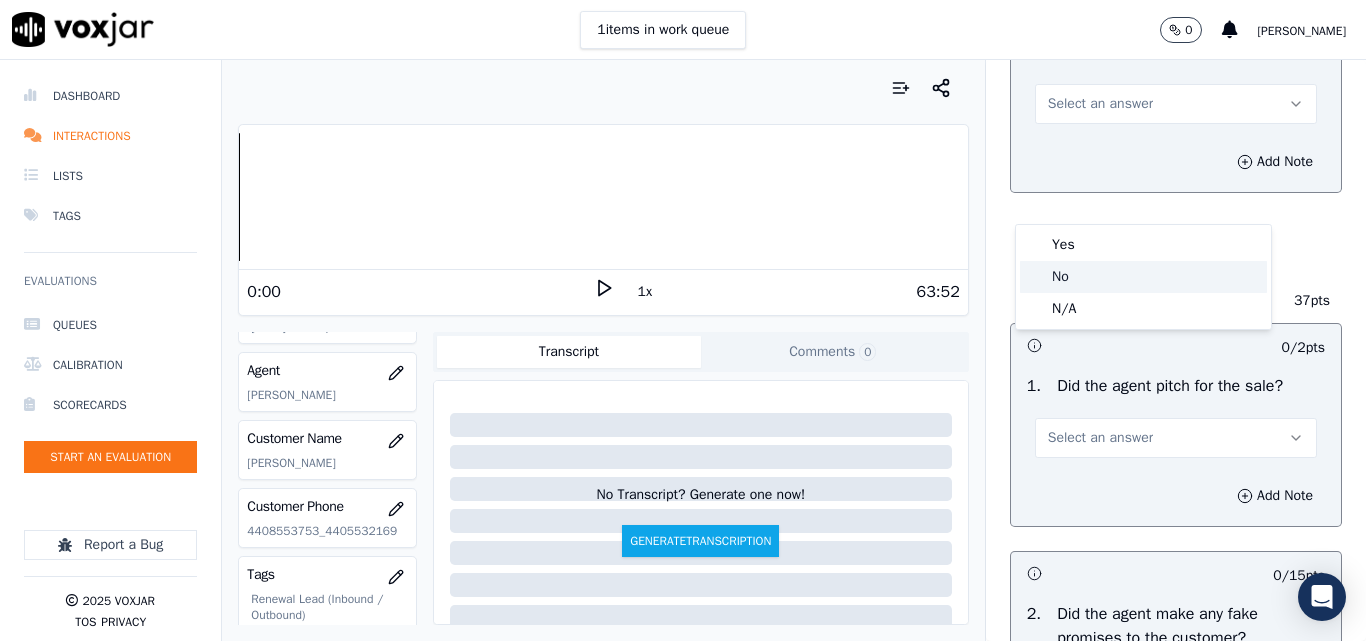 click on "No" 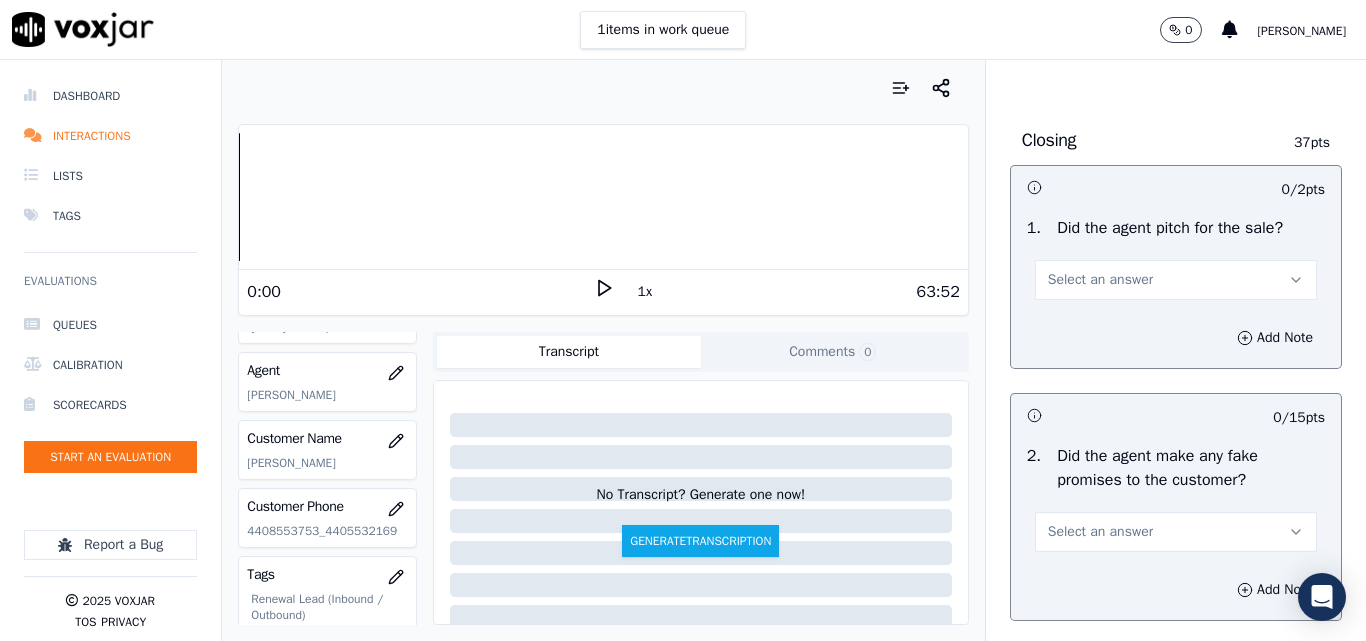 scroll, scrollTop: 4169, scrollLeft: 0, axis: vertical 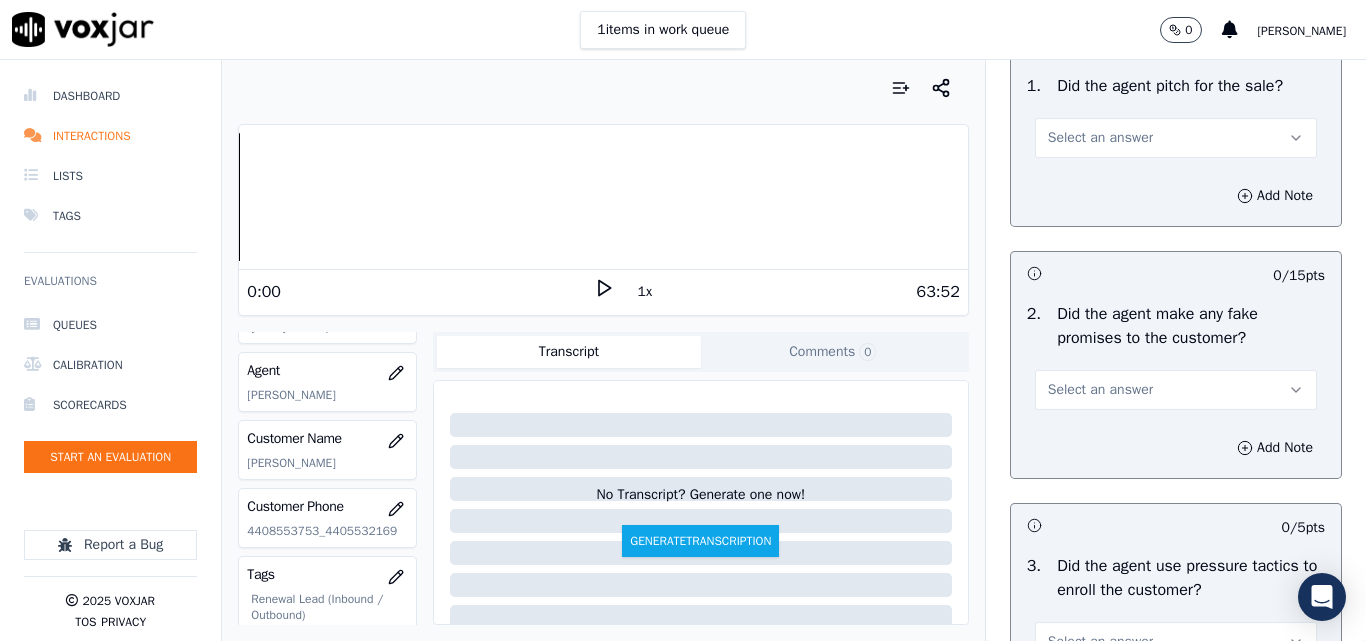 click on "Select an answer" at bounding box center (1100, 138) 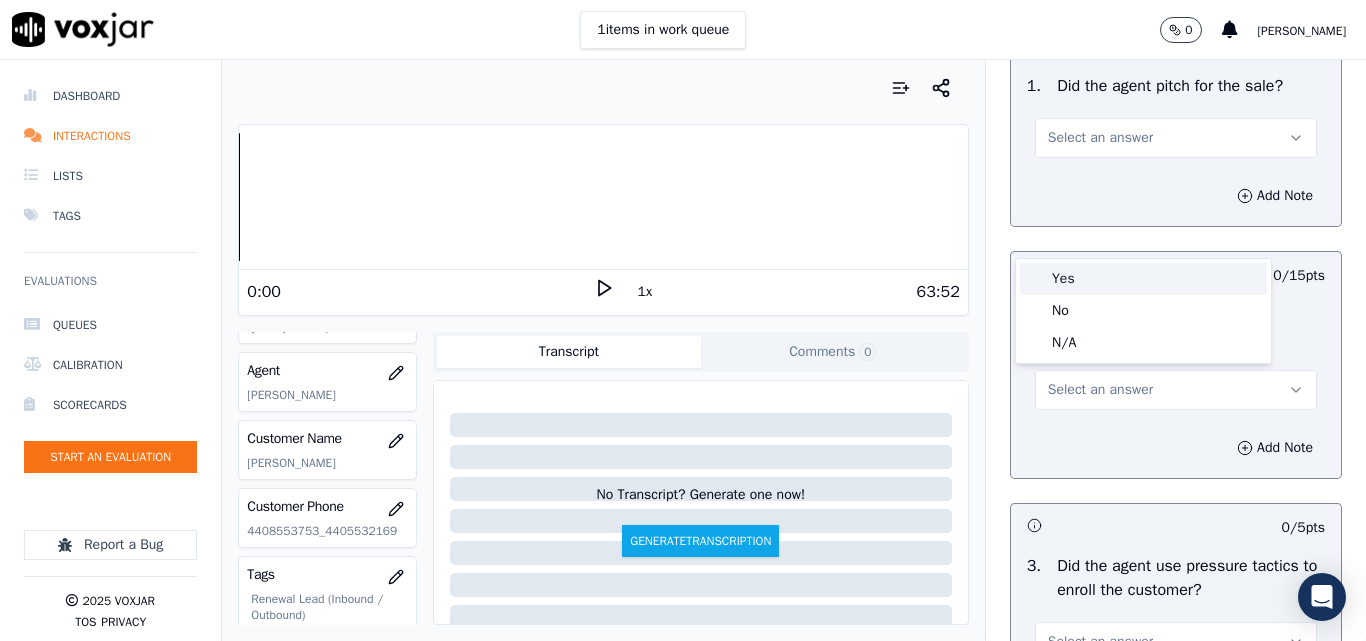 click on "Yes" at bounding box center [1143, 279] 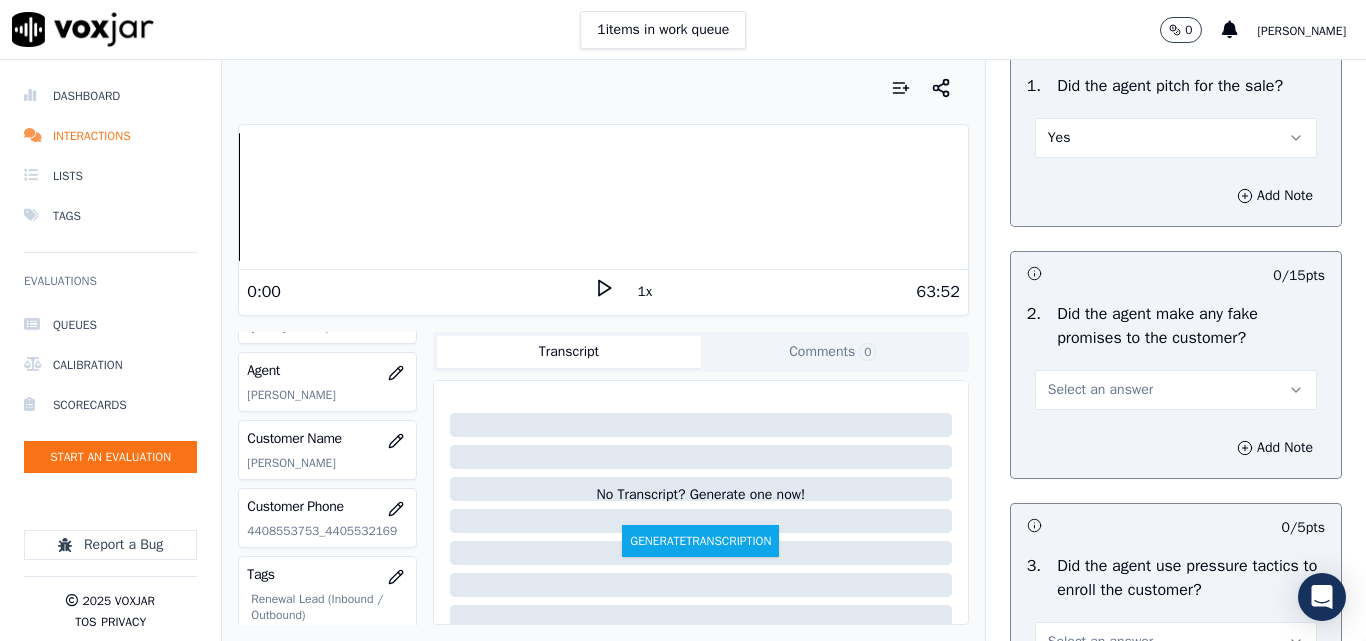 scroll, scrollTop: 4369, scrollLeft: 0, axis: vertical 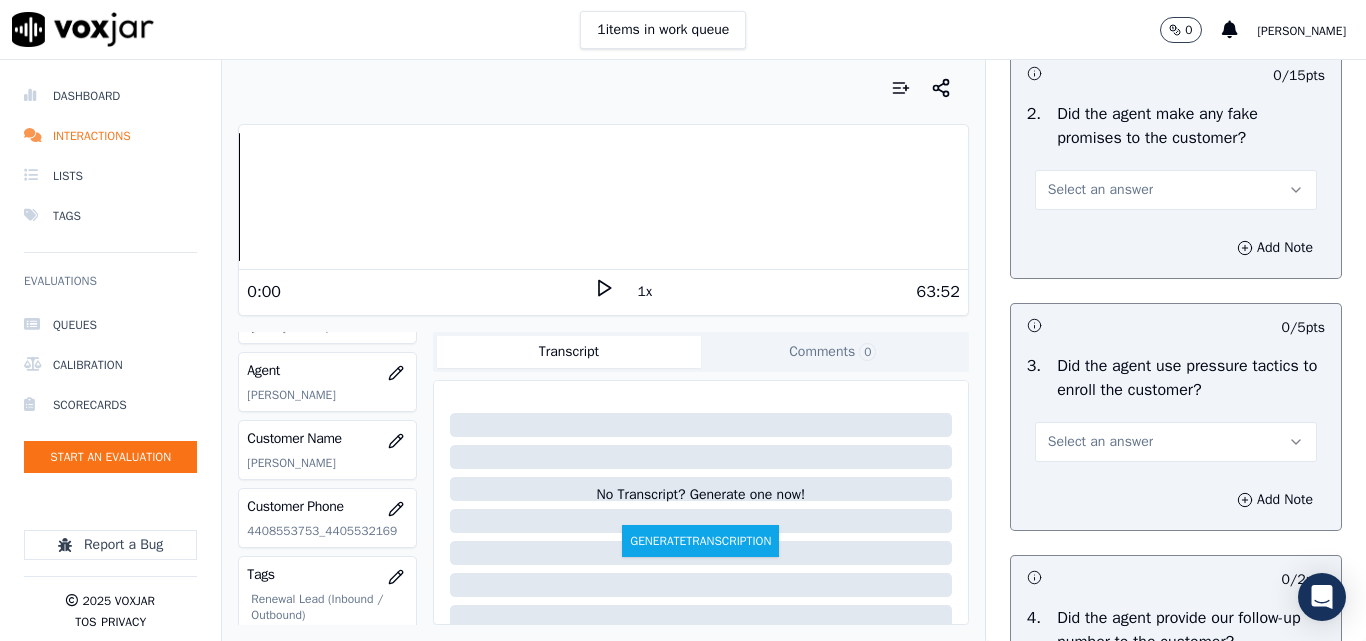 click on "Select an answer" at bounding box center [1100, 190] 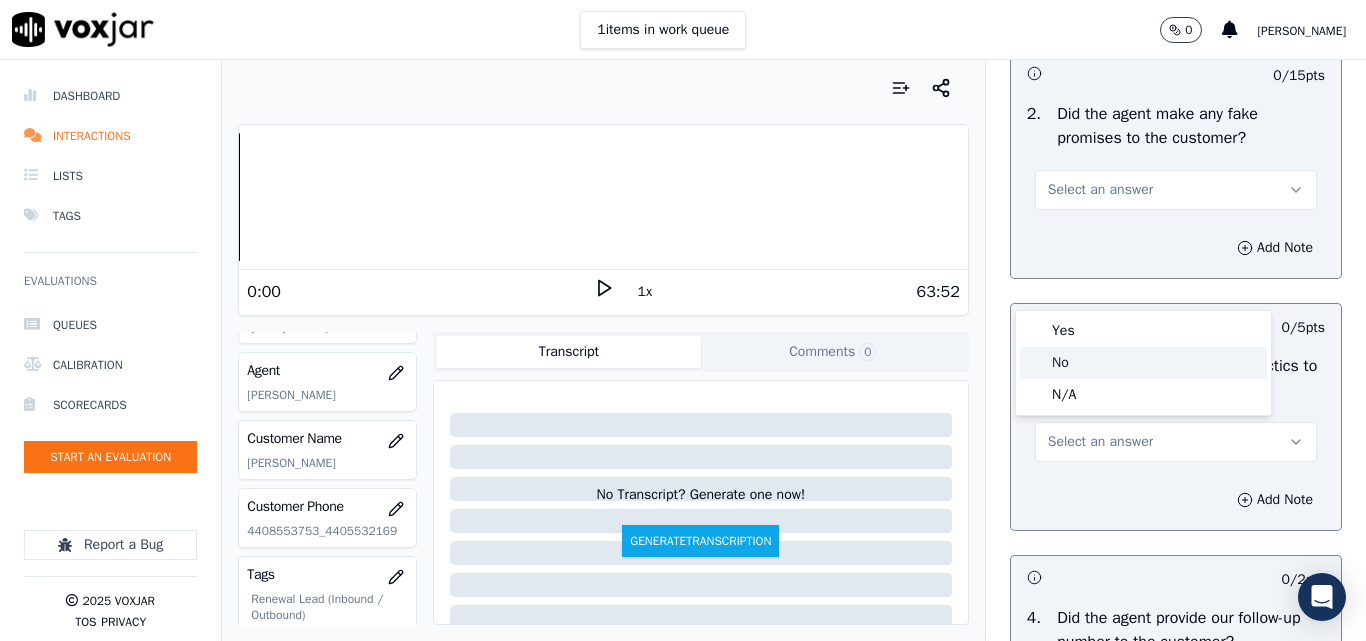 click on "No" 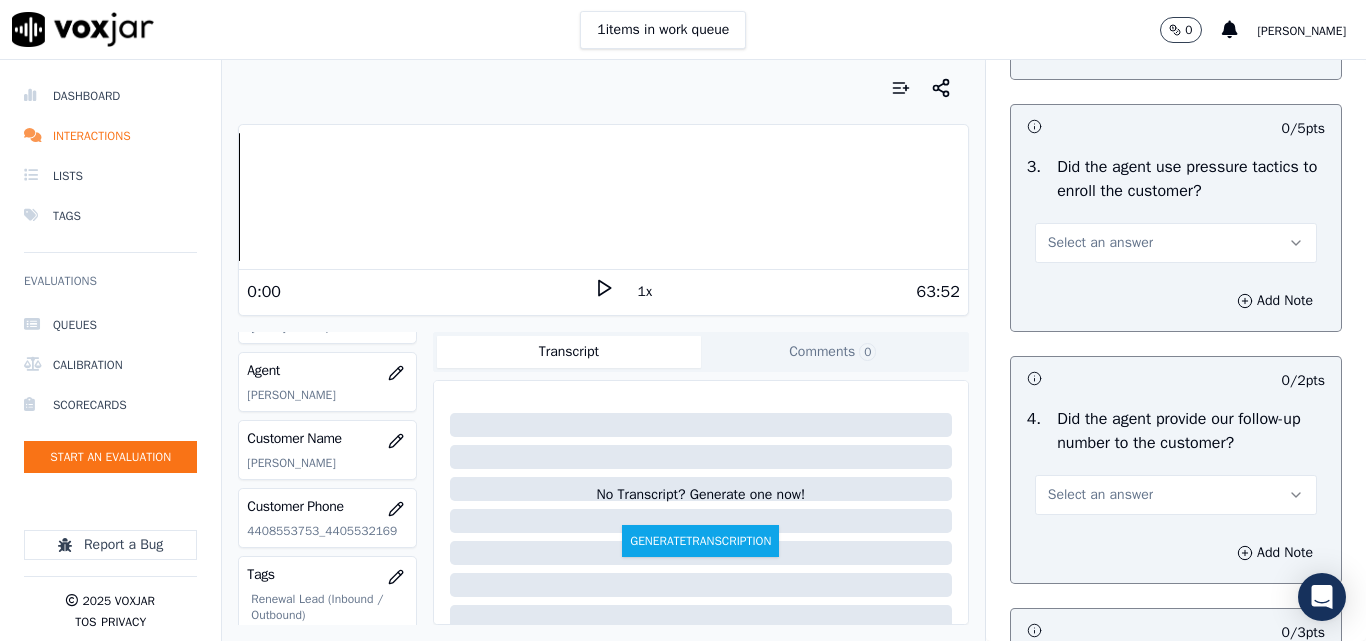 scroll, scrollTop: 4569, scrollLeft: 0, axis: vertical 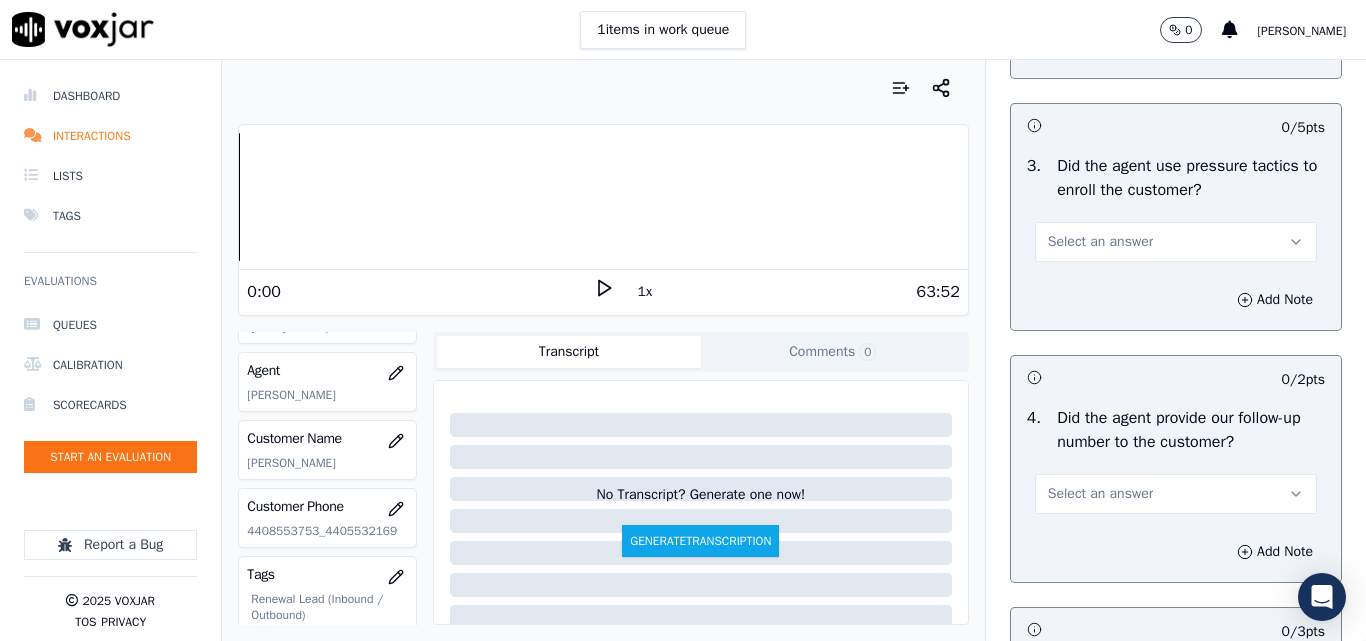 click on "Select an answer" at bounding box center [1100, 242] 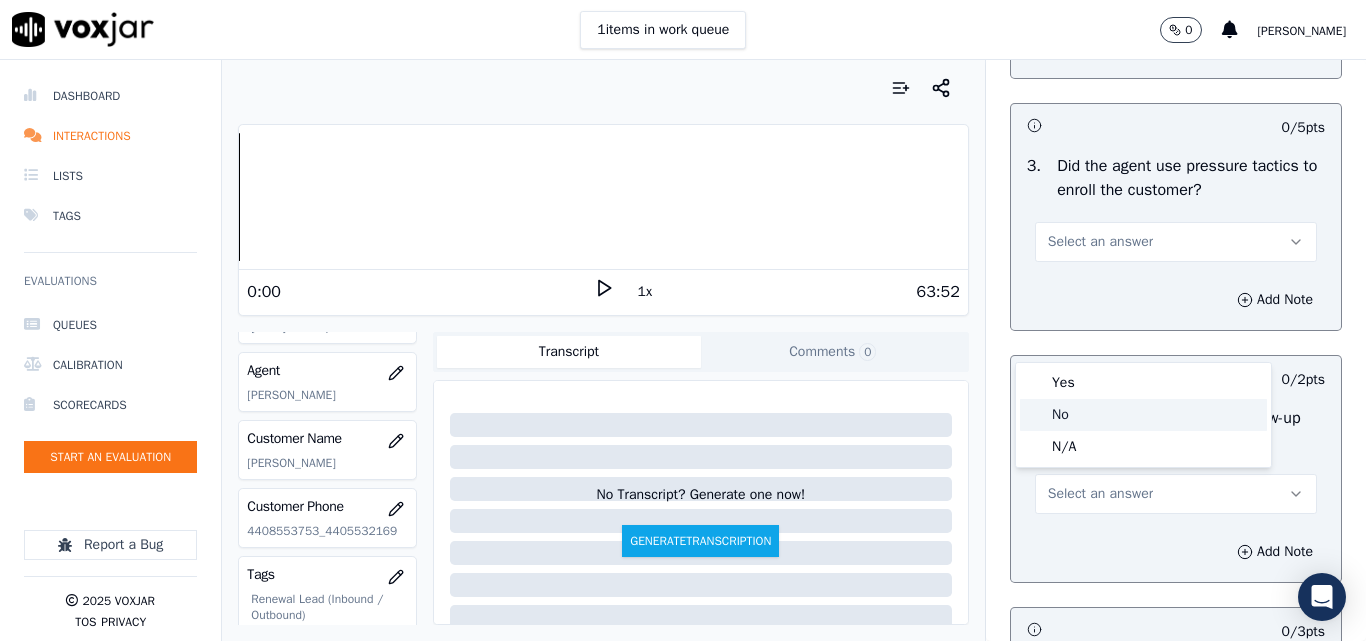click on "No" 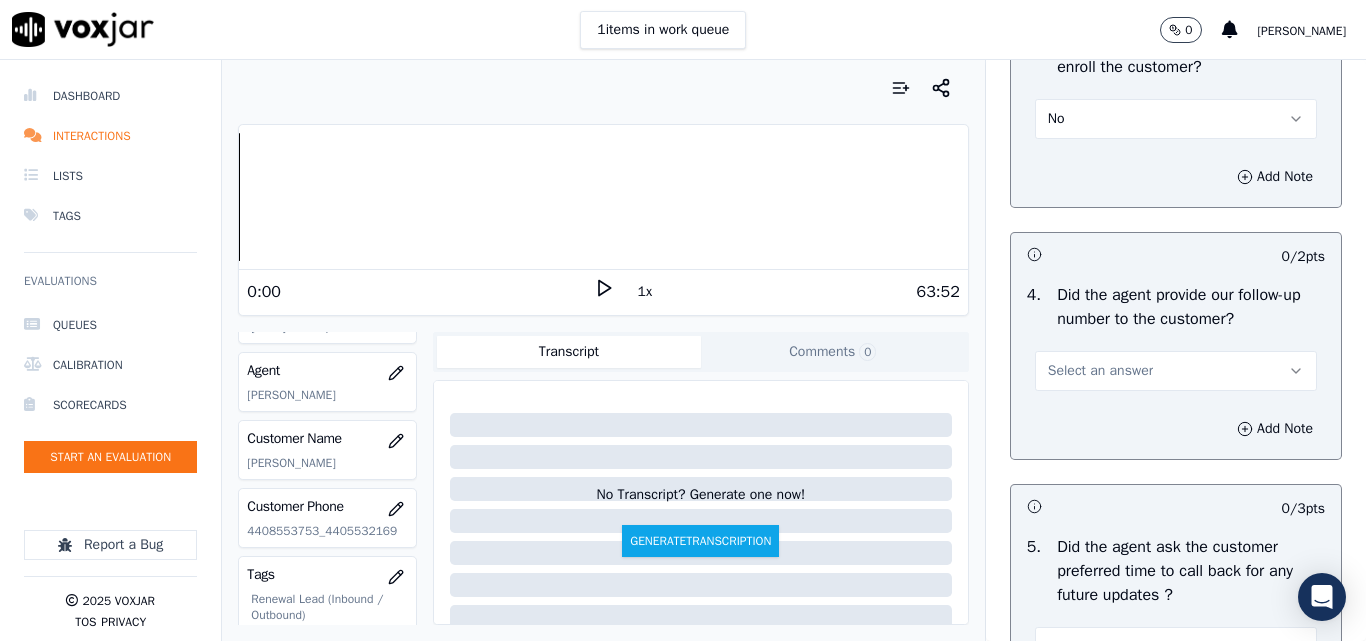scroll, scrollTop: 4869, scrollLeft: 0, axis: vertical 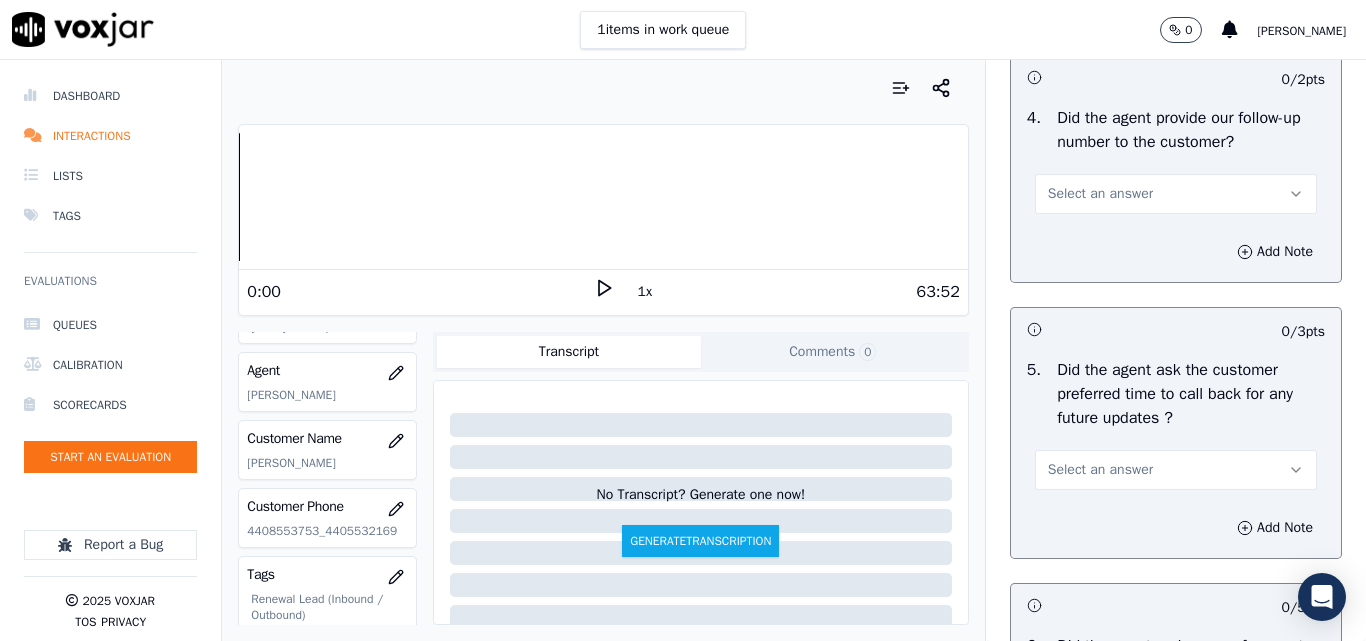 click on "Select an answer" at bounding box center (1100, 194) 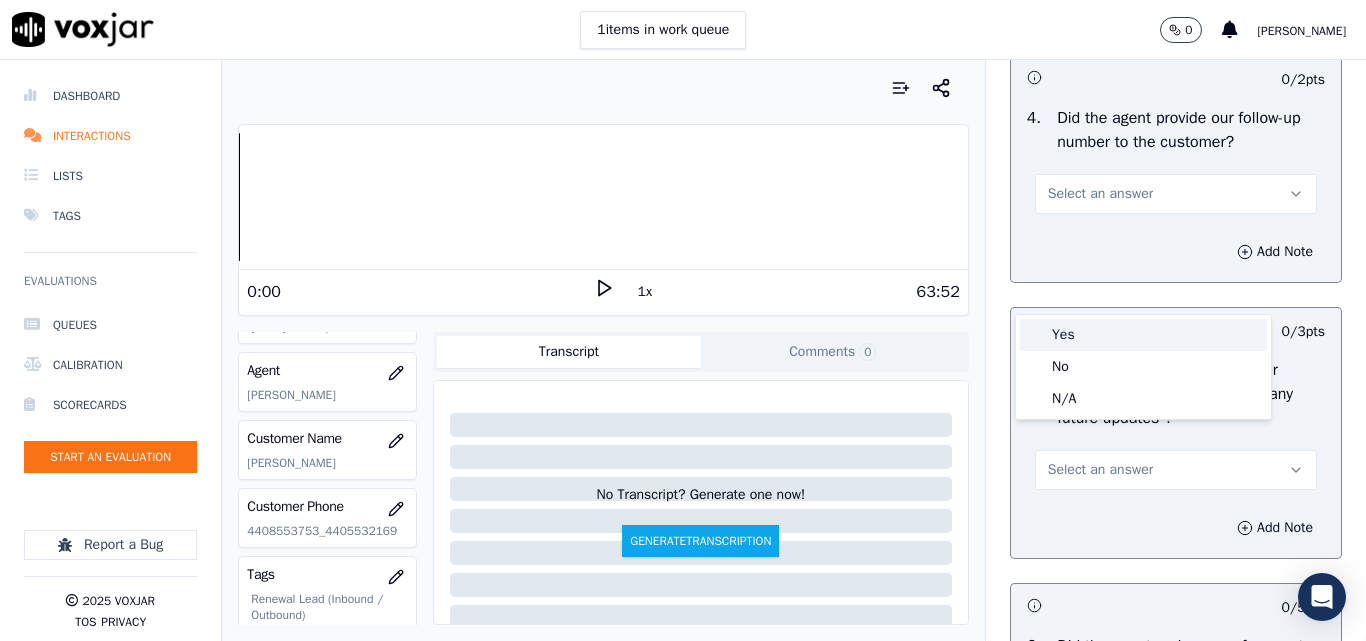 click on "Yes" at bounding box center [1143, 335] 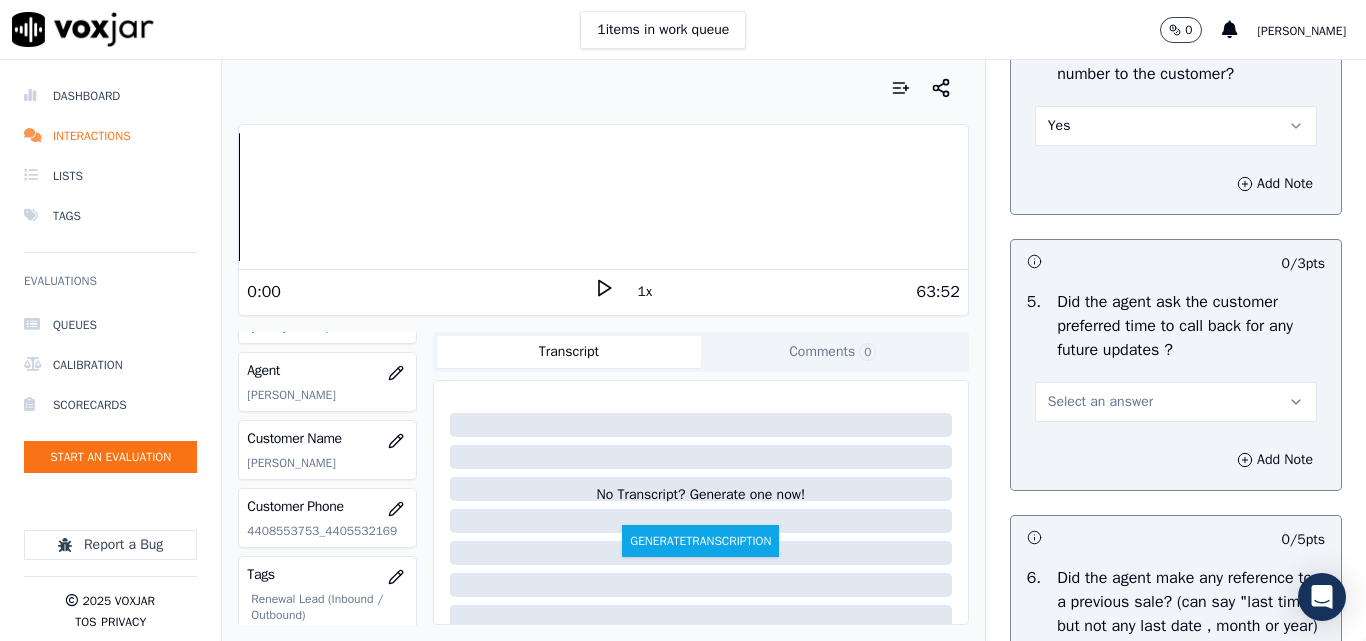 scroll, scrollTop: 4969, scrollLeft: 0, axis: vertical 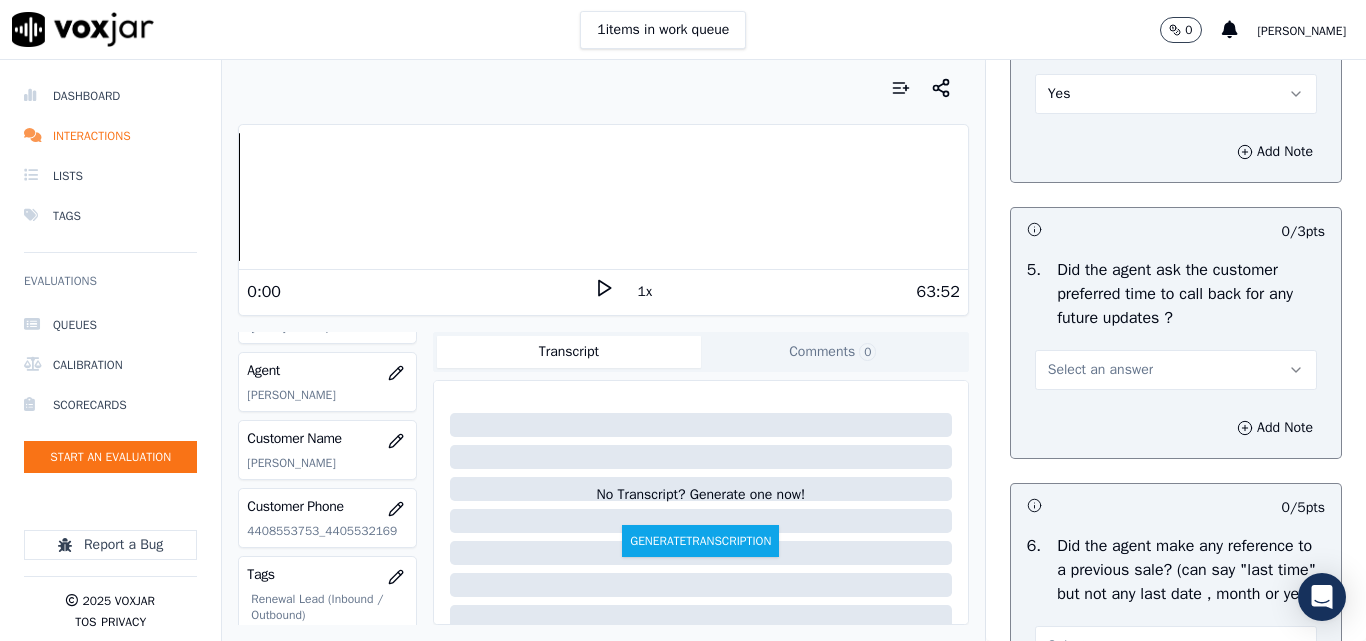 click on "Select an answer" at bounding box center (1100, 370) 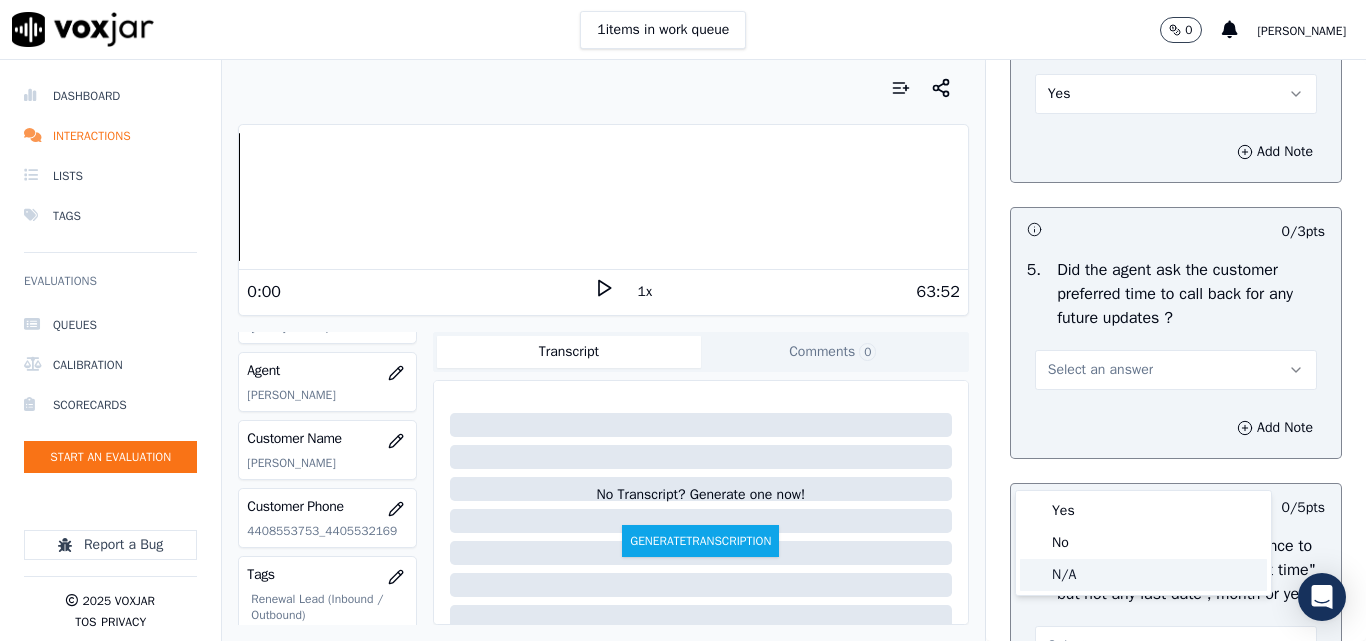 drag, startPoint x: 1067, startPoint y: 576, endPoint x: 1136, endPoint y: 454, distance: 140.16063 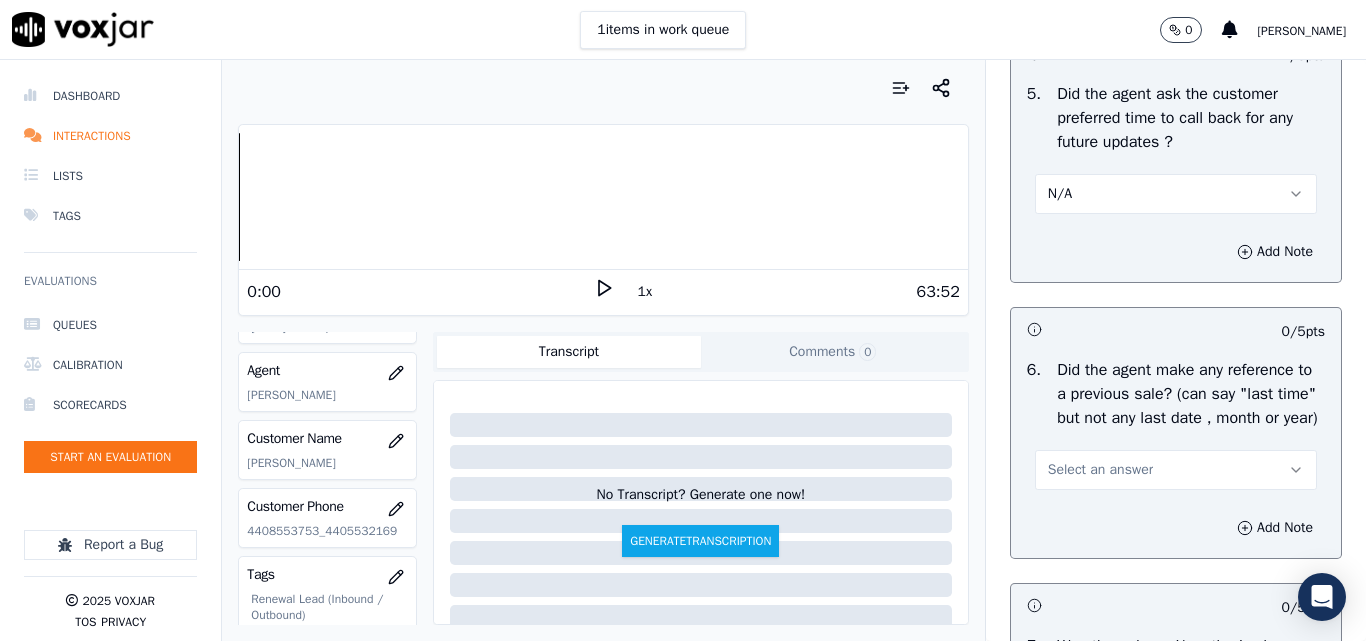 scroll, scrollTop: 5369, scrollLeft: 0, axis: vertical 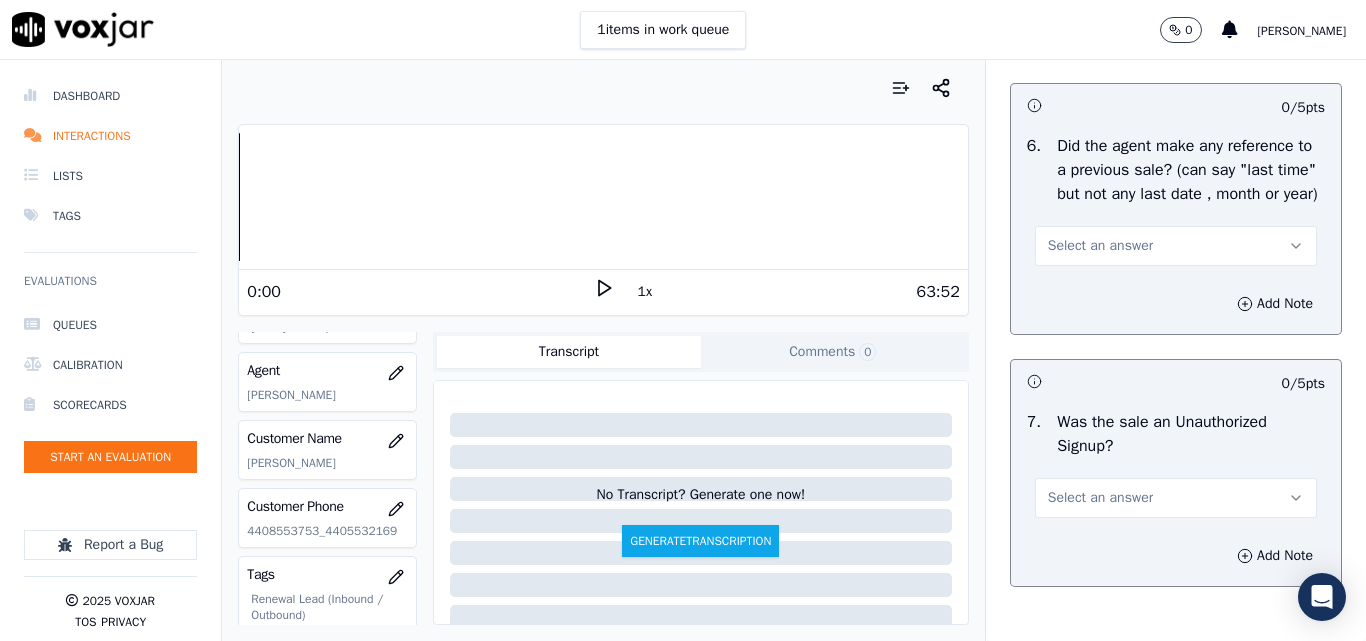 click on "Select an answer" at bounding box center (1100, 246) 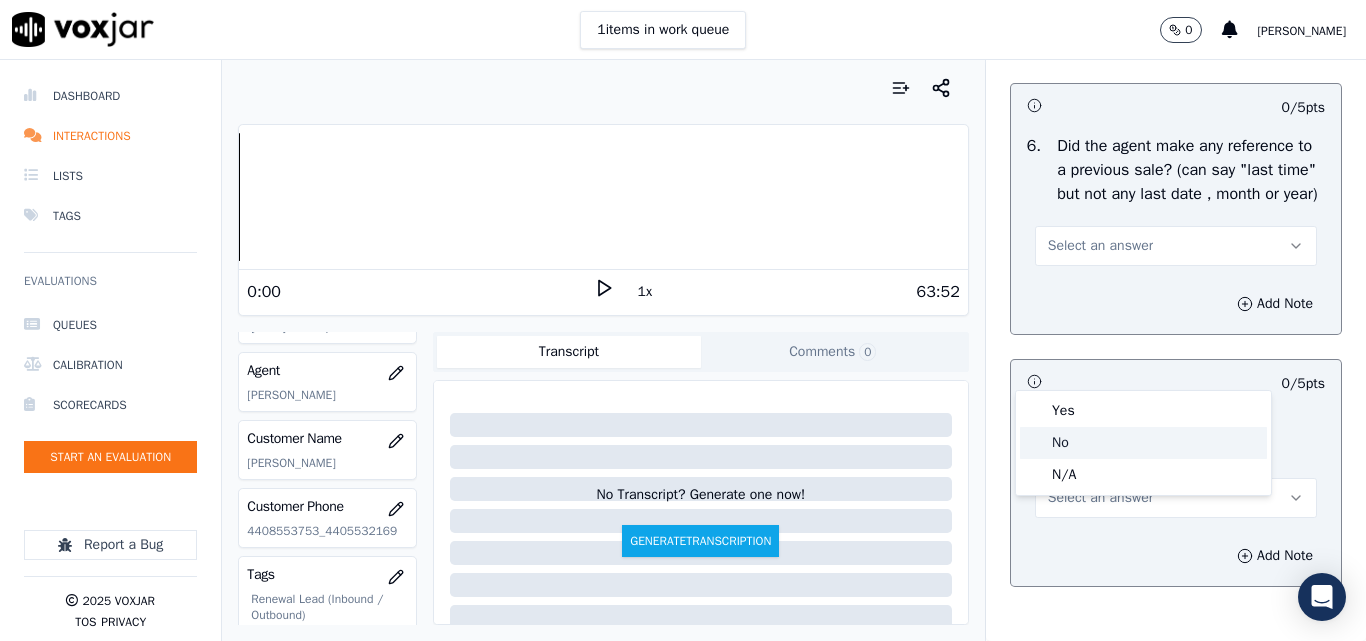 click on "No" 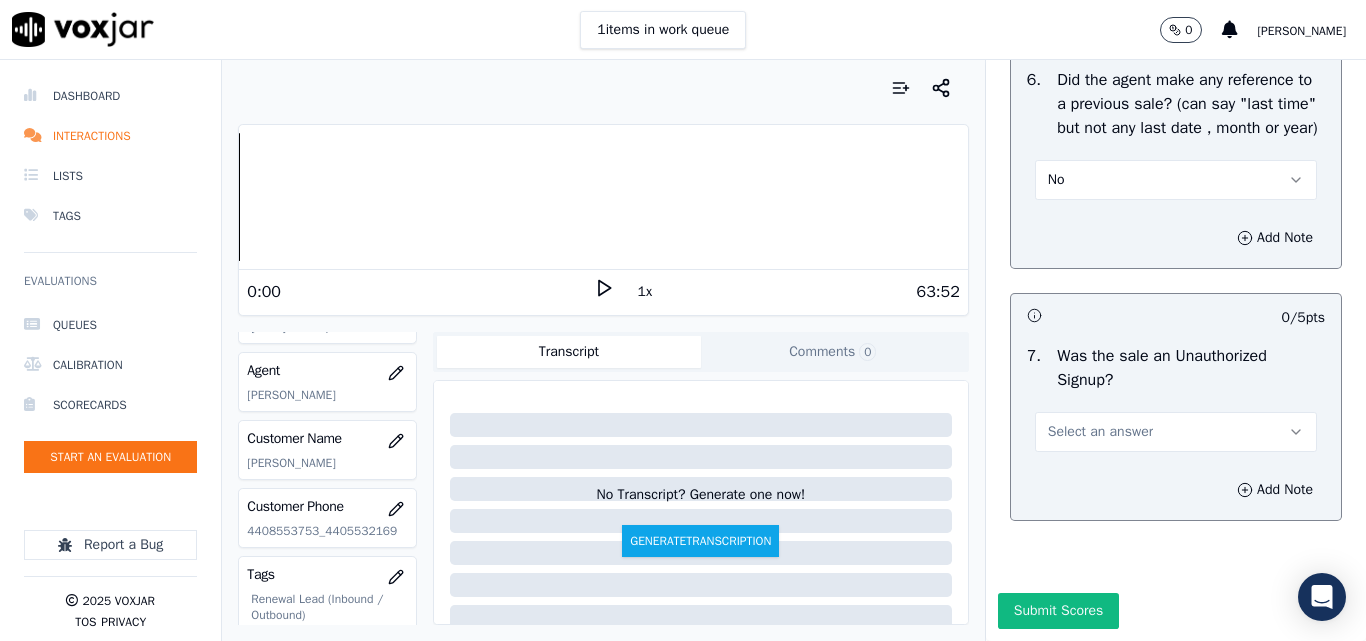 scroll, scrollTop: 5569, scrollLeft: 0, axis: vertical 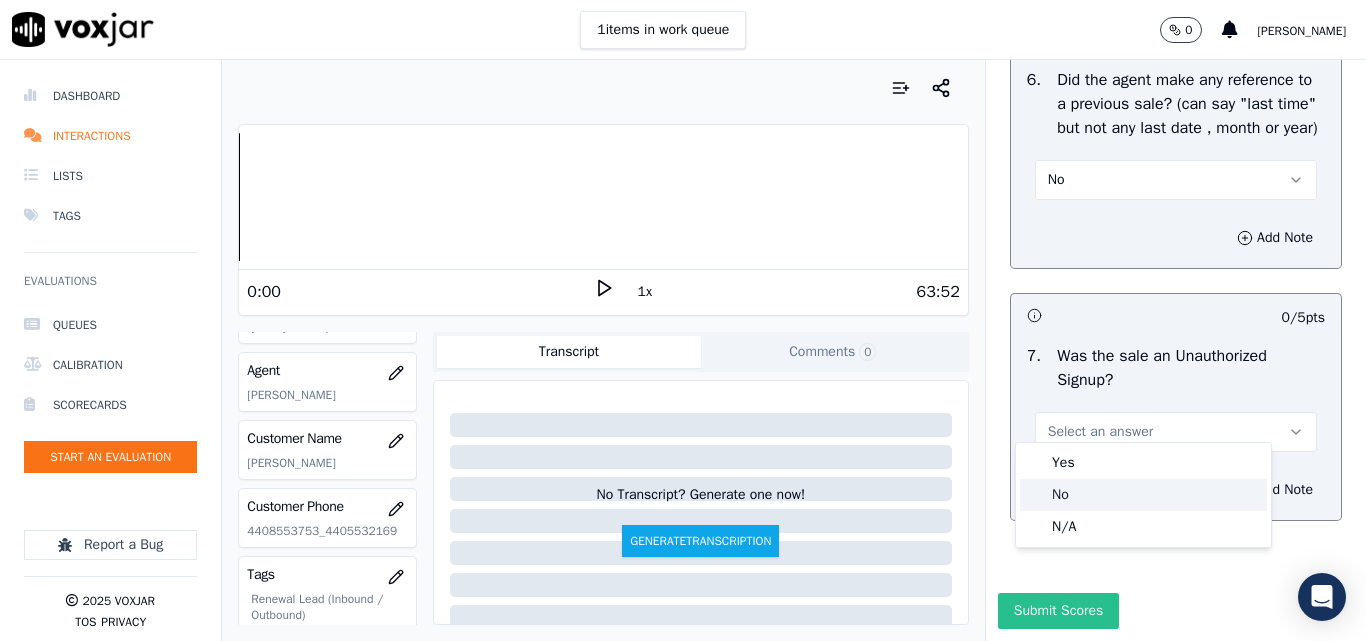 drag, startPoint x: 1069, startPoint y: 493, endPoint x: 1051, endPoint y: 593, distance: 101.607086 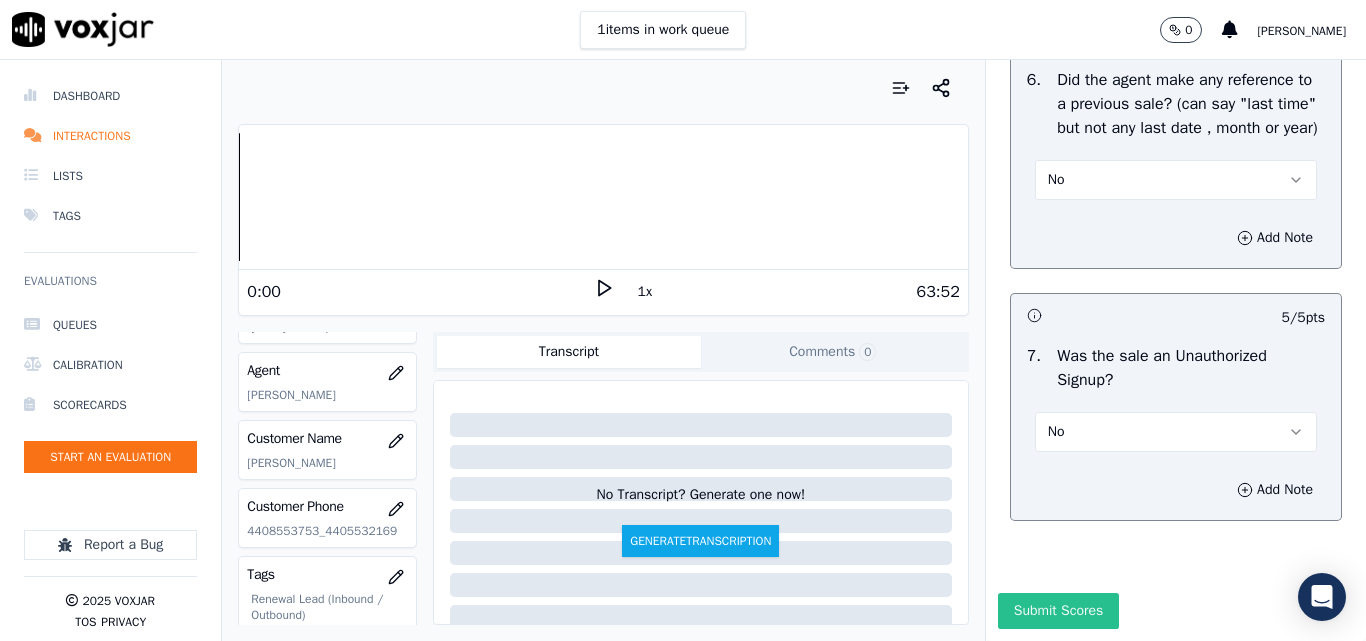 click on "Submit Scores" at bounding box center [1058, 611] 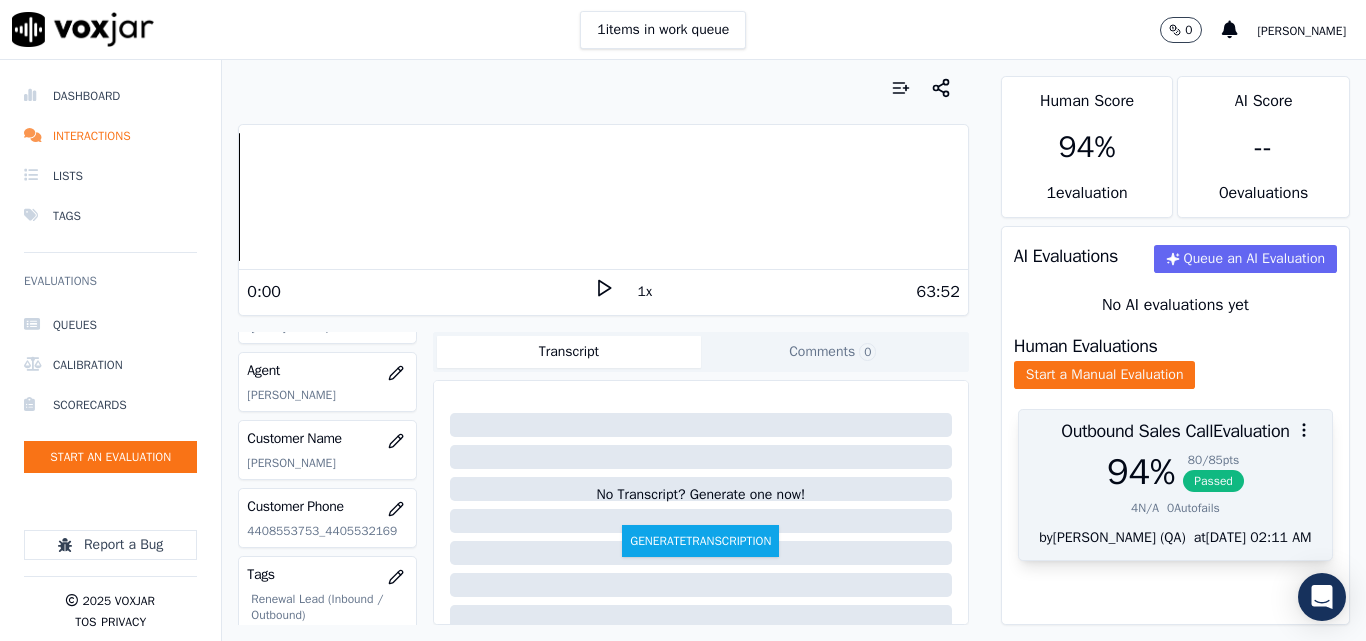 click on "Passed" at bounding box center (1213, 481) 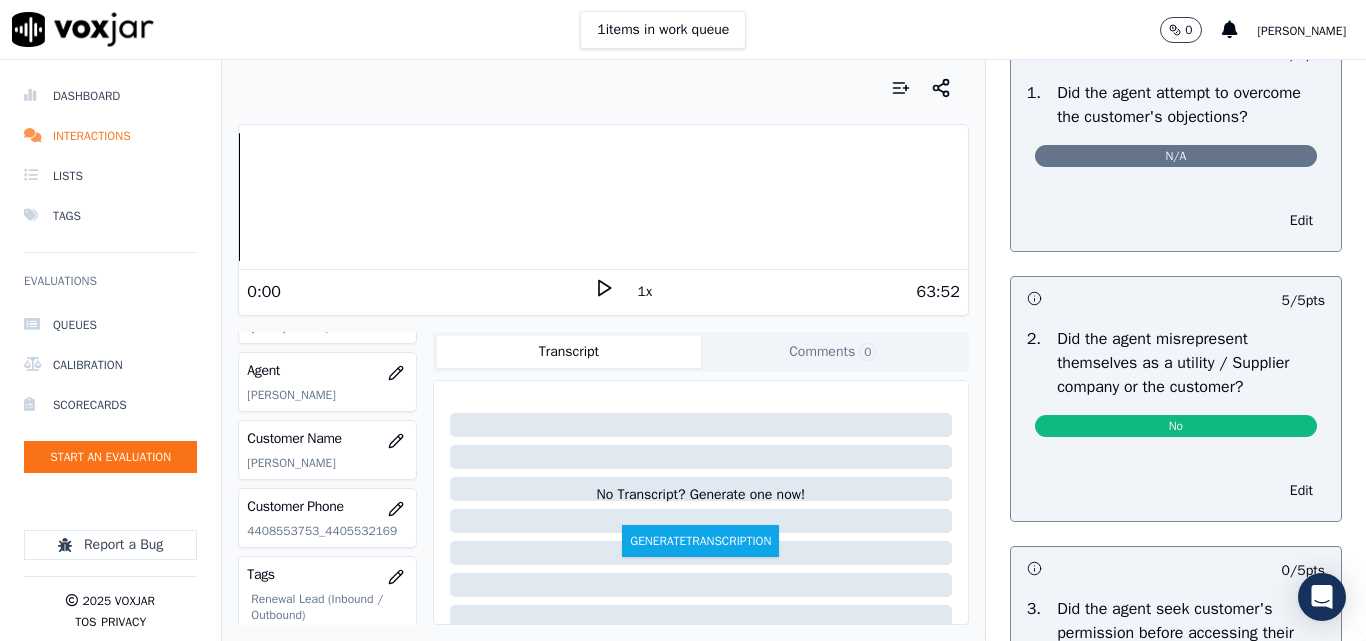 scroll, scrollTop: 1500, scrollLeft: 0, axis: vertical 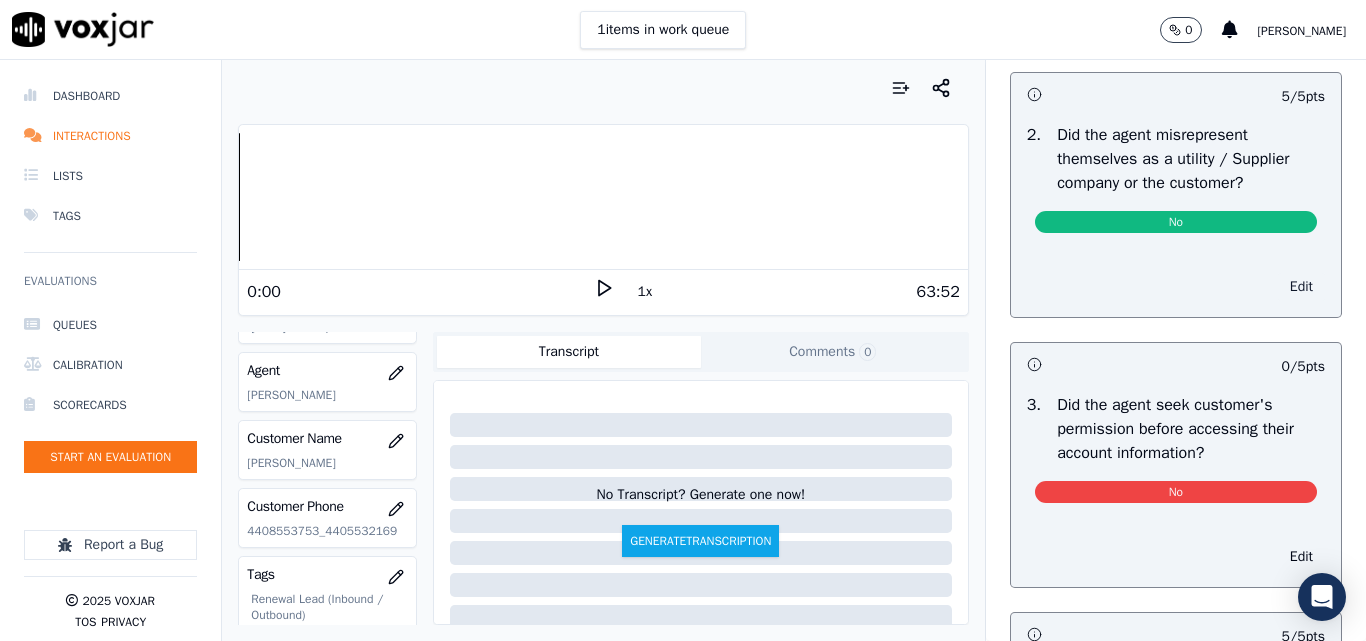 click on "Edit" at bounding box center (1301, 287) 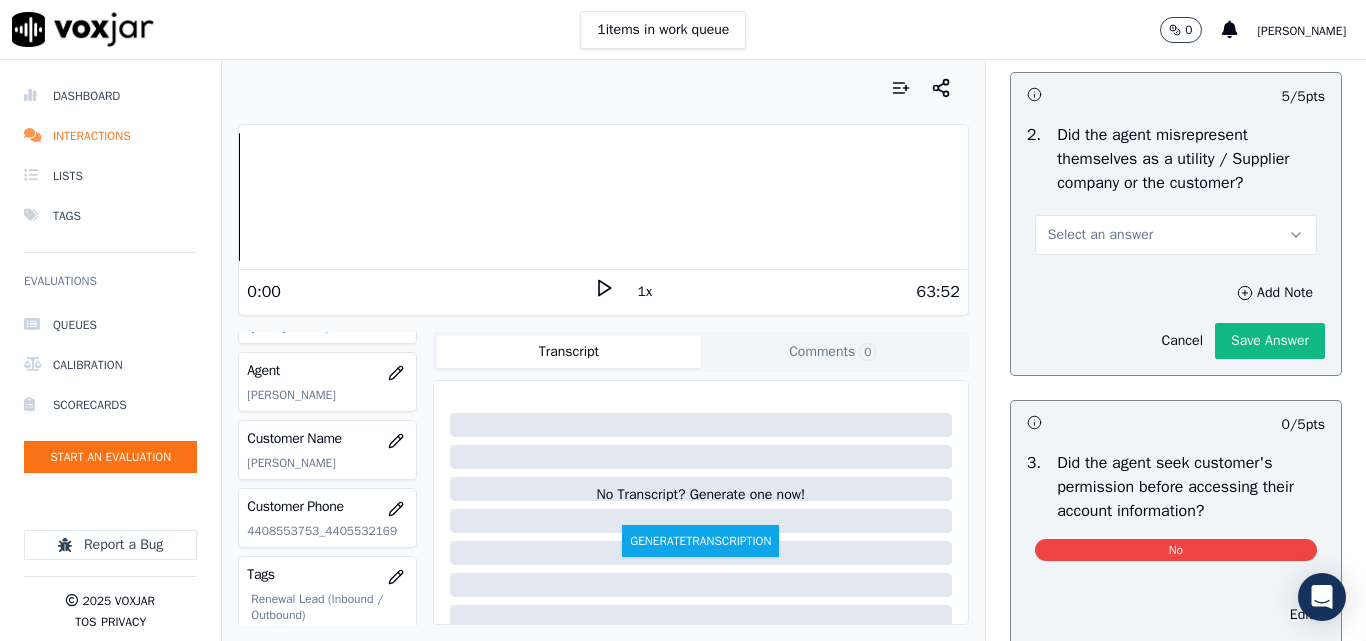 click on "Select an answer" at bounding box center [1100, 235] 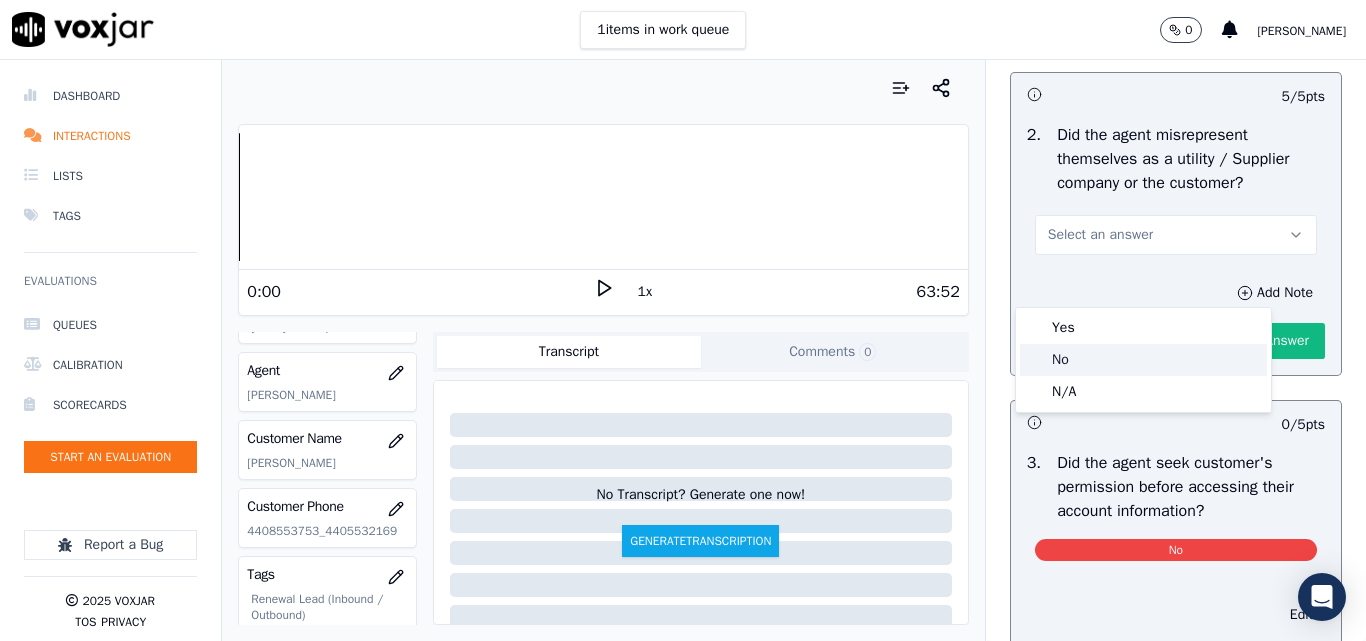 click on "No" 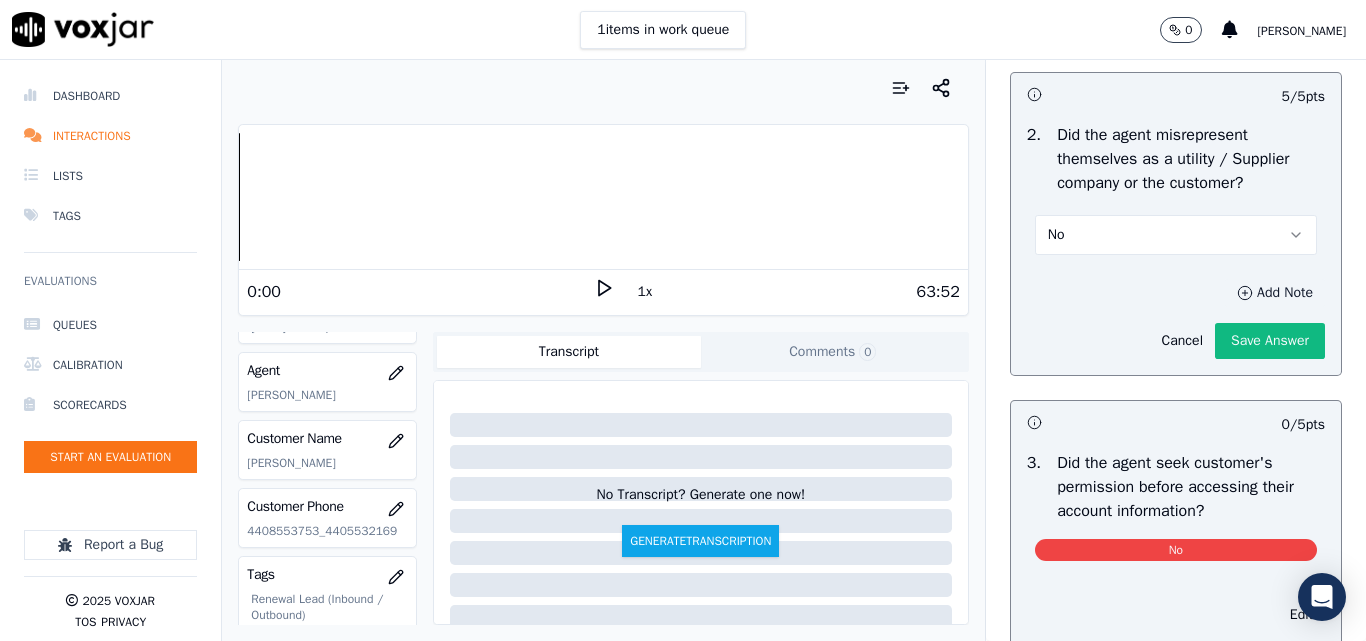click 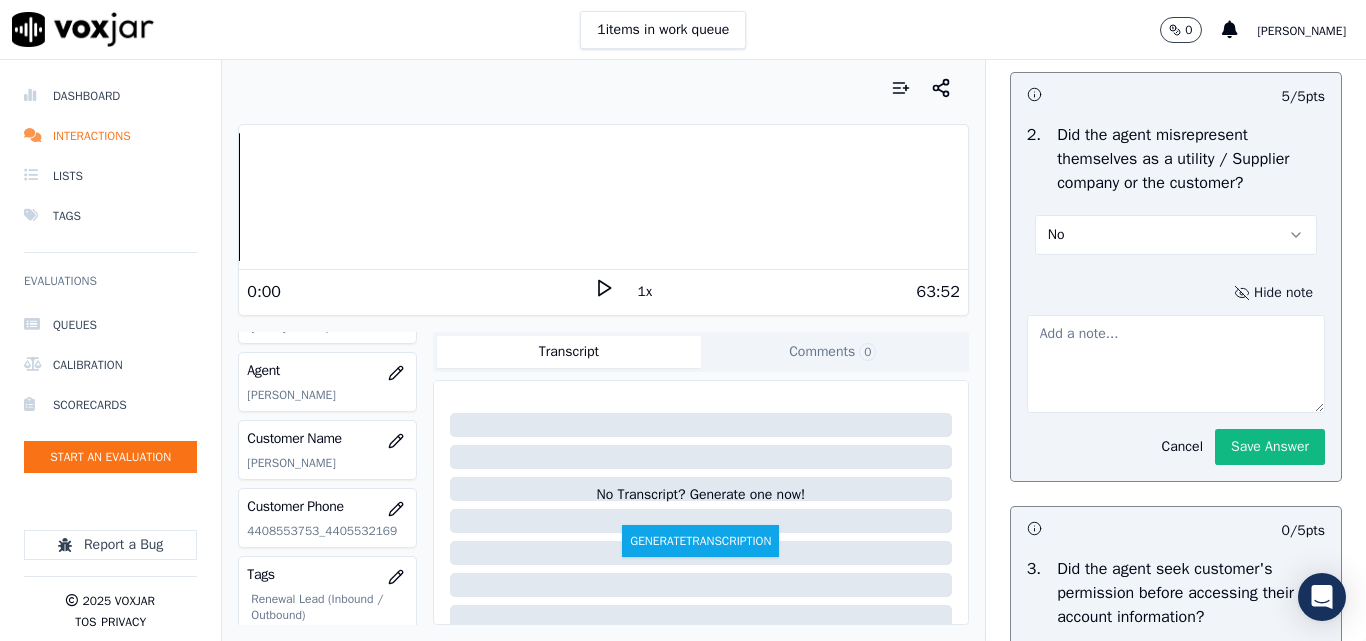 click at bounding box center (1176, 364) 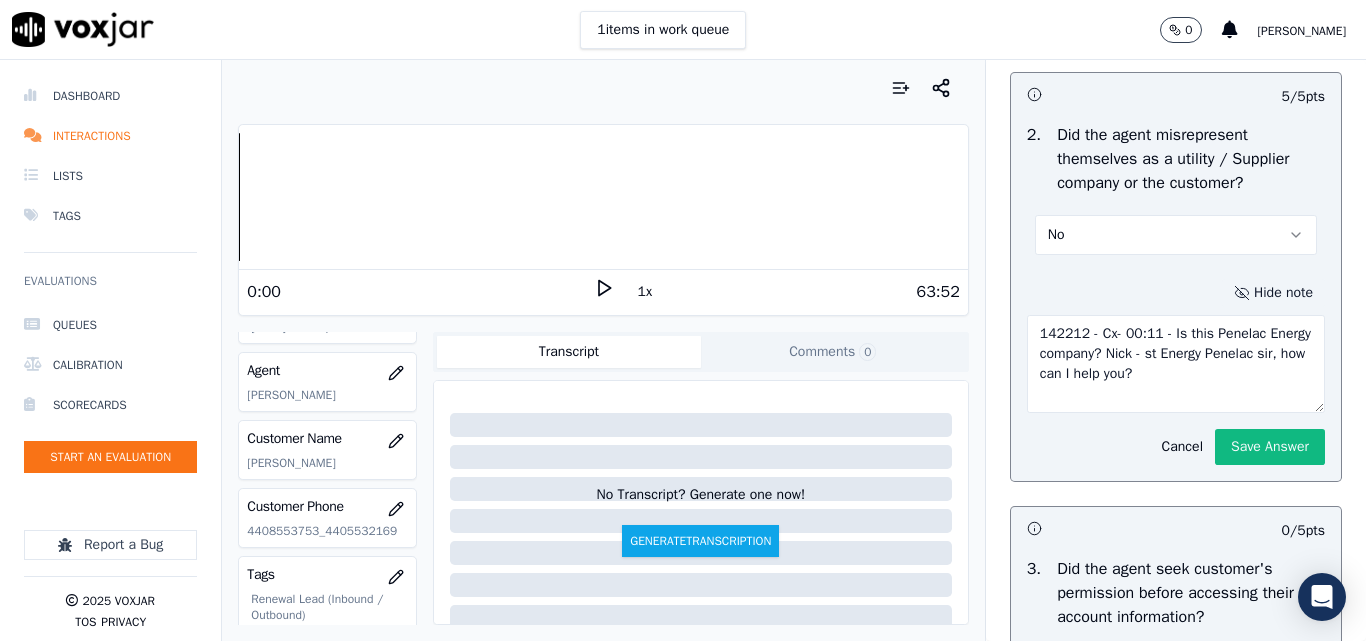 click on "142212 - Cx- 00:11 - Is this Penelac Energy company? Nick - st Energy Penelac sir, how can I help you?" at bounding box center [1176, 364] 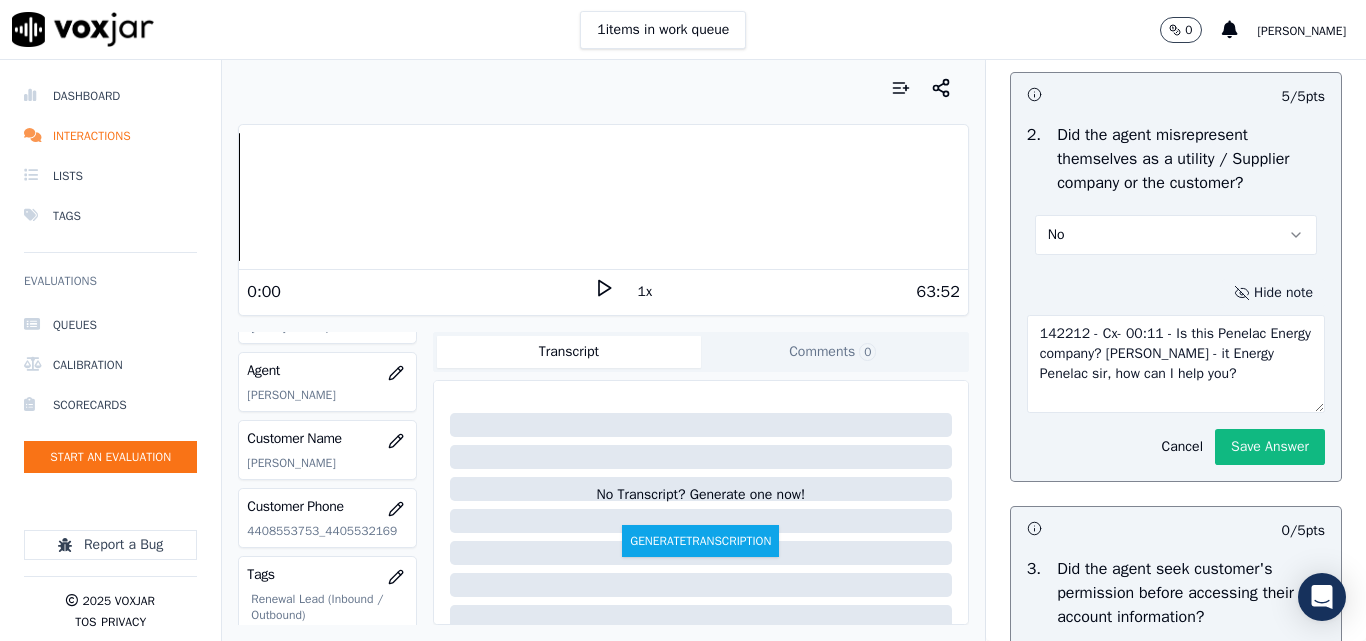 click on "142212 - Cx- 00:11 - Is this Penelac Energy company? [PERSON_NAME] - it Energy Penelac sir, how can I help you?" at bounding box center (1176, 364) 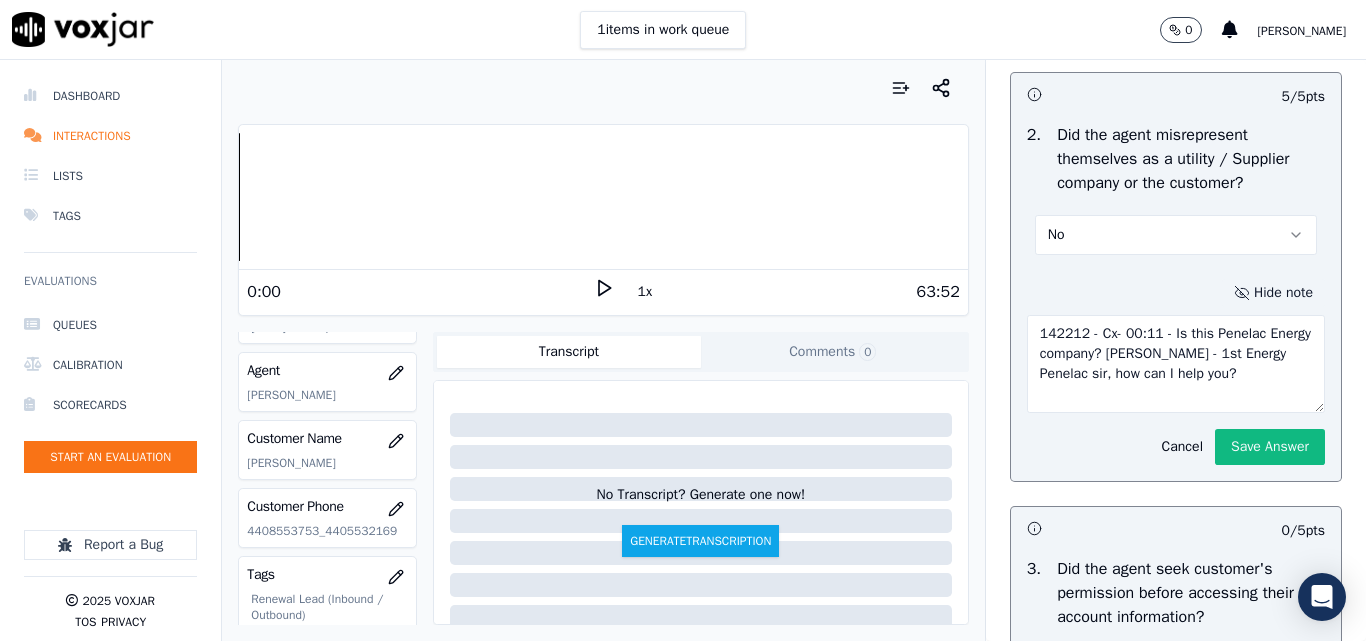 type on "142212 - Cx- 00:11 - Is this Penelac Energy company? [PERSON_NAME] - 1st Energy Penelac sir, how can I help you?" 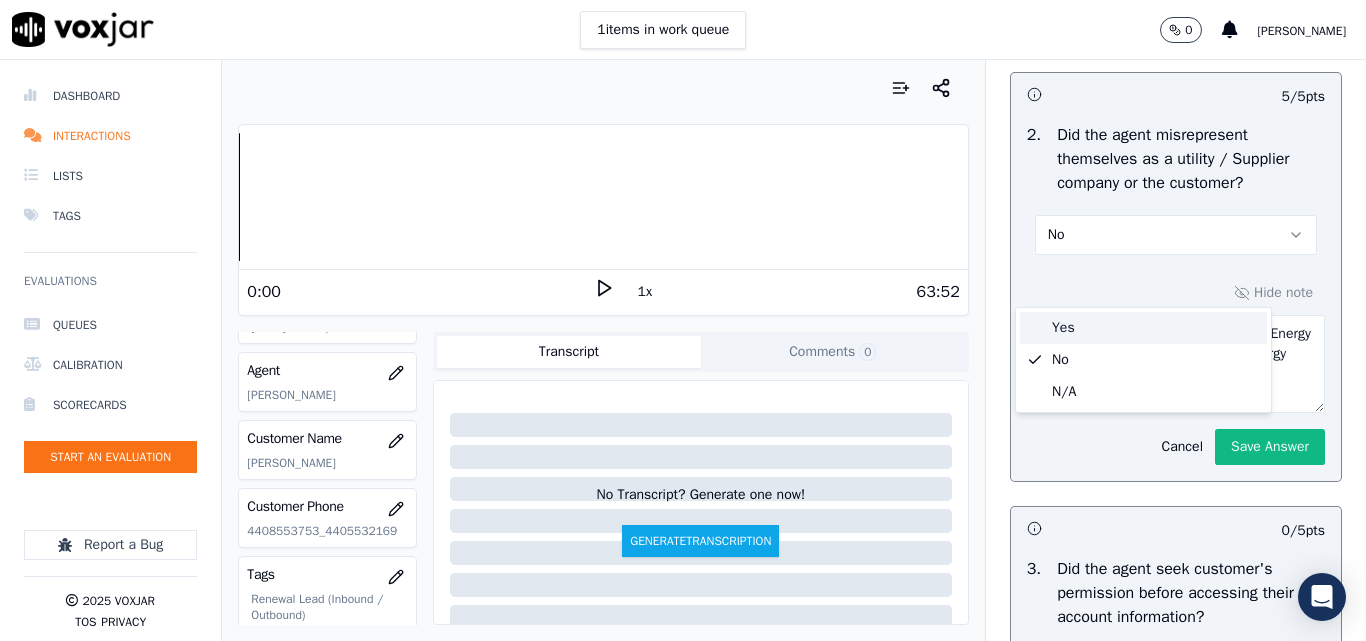 click on "Yes" at bounding box center [1143, 328] 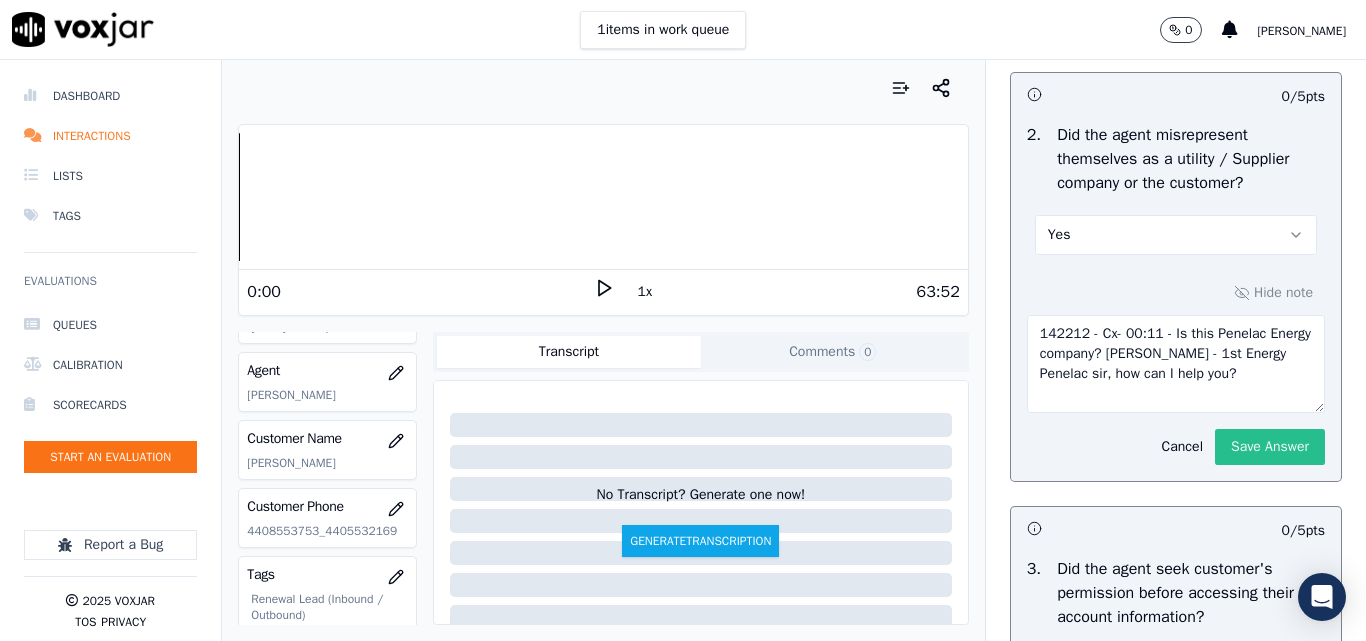 click on "Save Answer" 